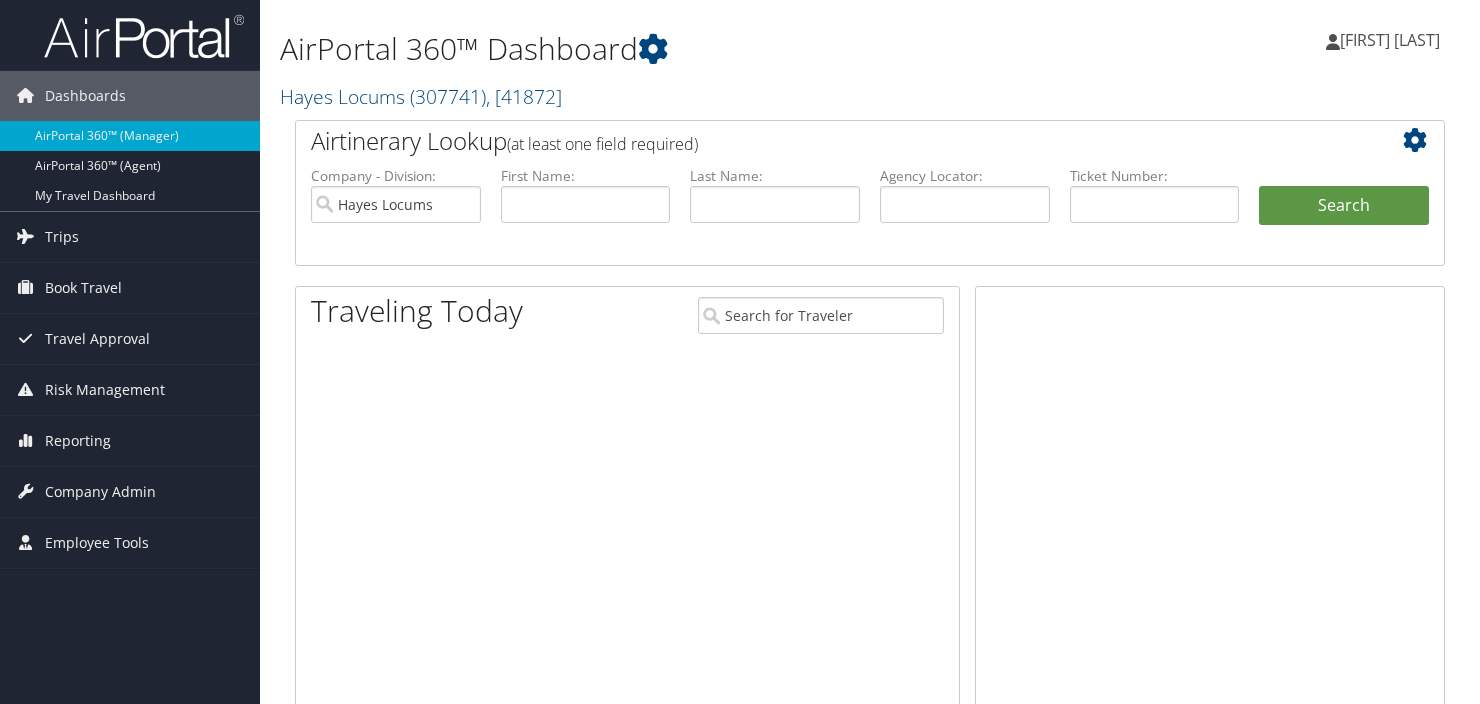 scroll, scrollTop: 0, scrollLeft: 0, axis: both 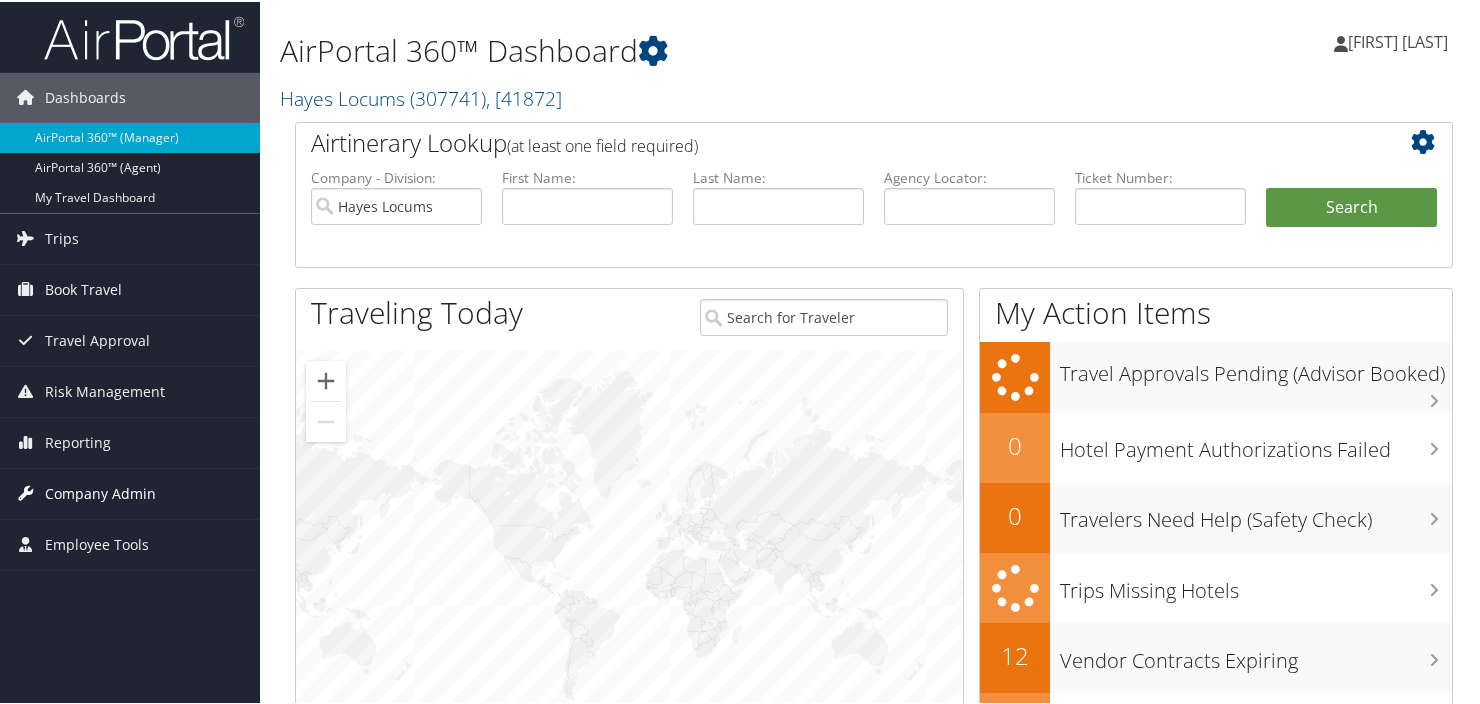 click on "Company Admin" at bounding box center [100, 492] 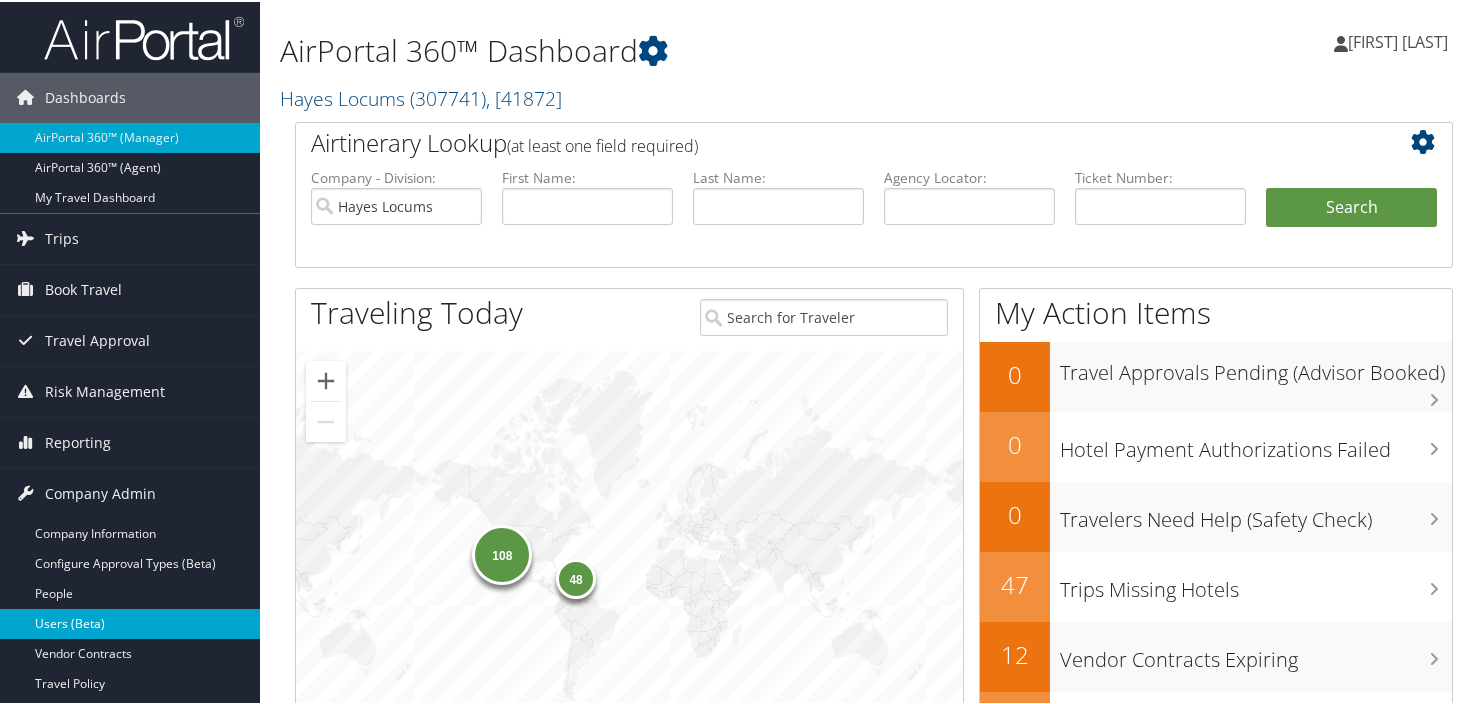 click on "Users (Beta)" at bounding box center (130, 622) 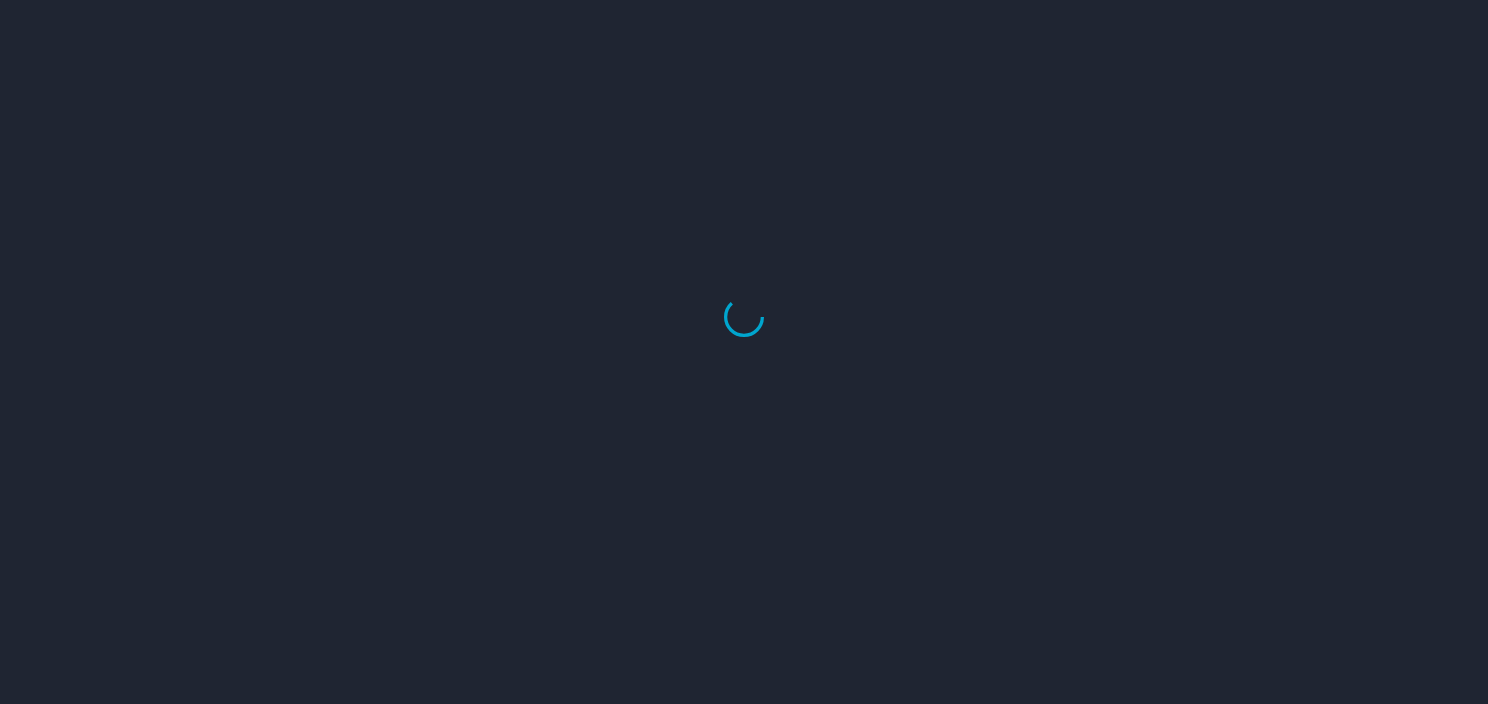 scroll, scrollTop: 0, scrollLeft: 0, axis: both 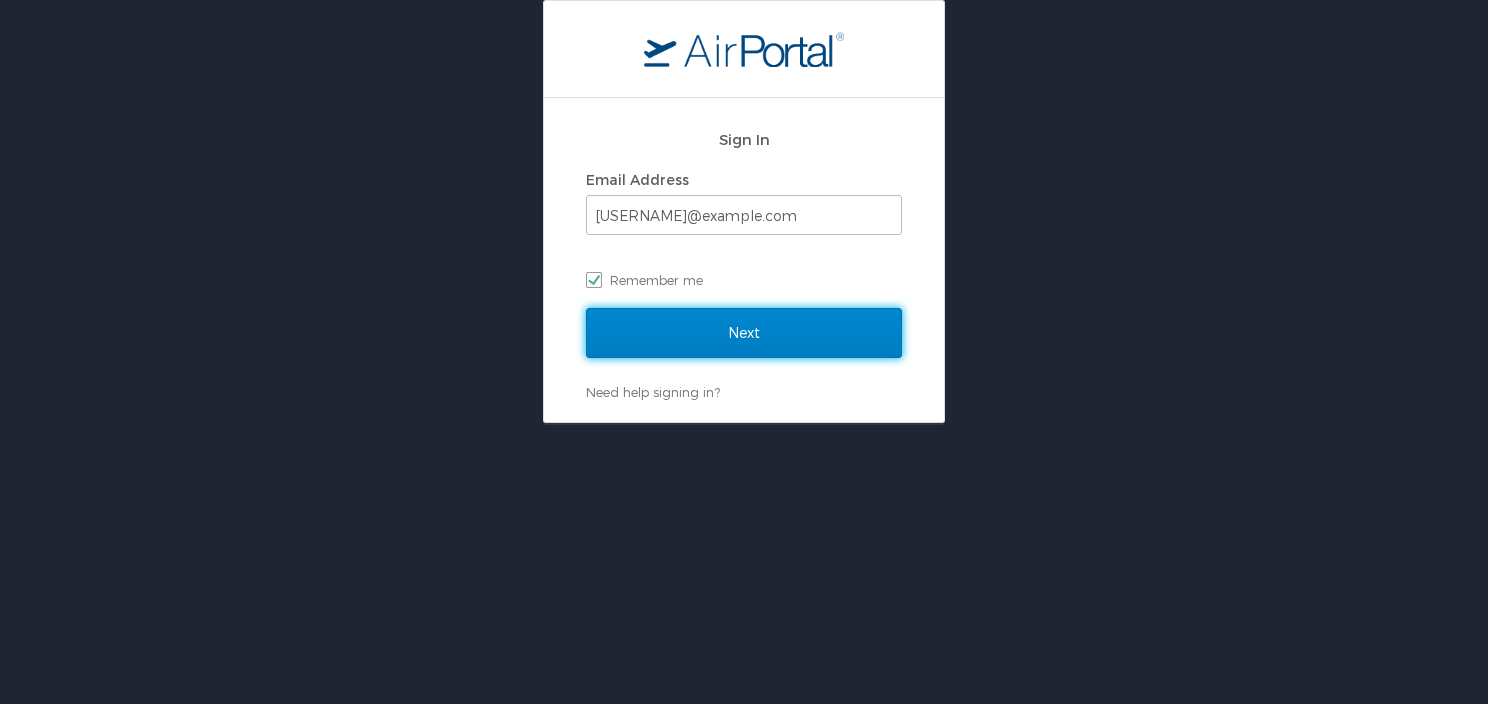 click on "Next" at bounding box center (744, 333) 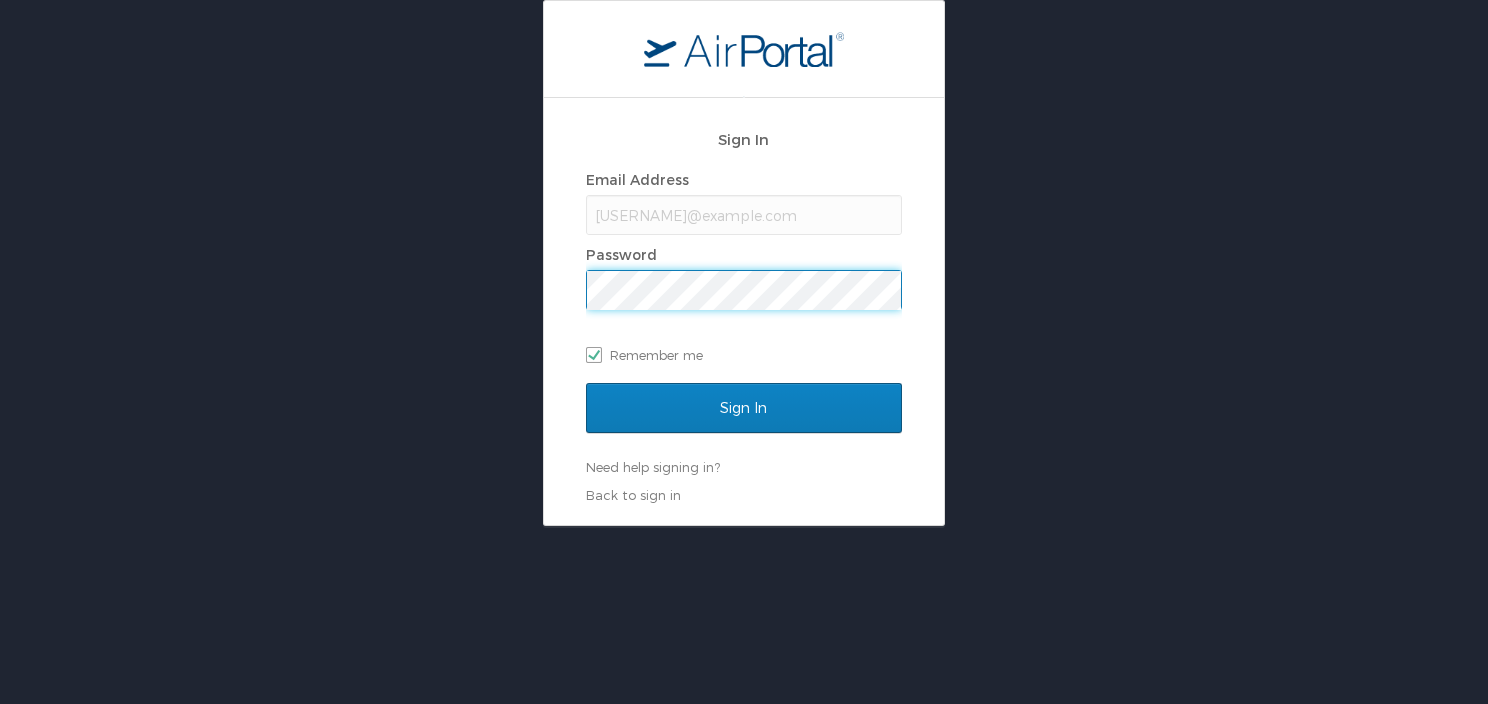 scroll, scrollTop: 0, scrollLeft: 0, axis: both 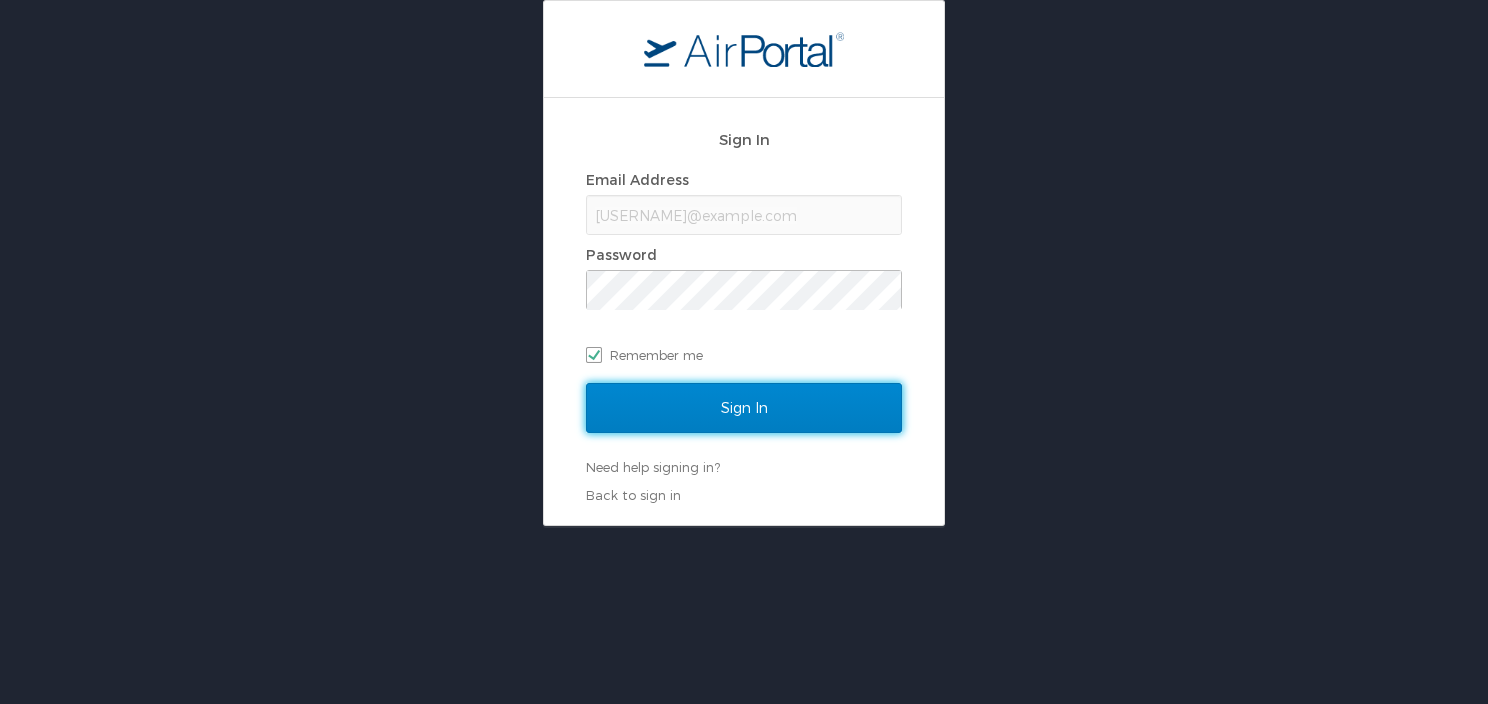 click on "Sign In" at bounding box center (744, 408) 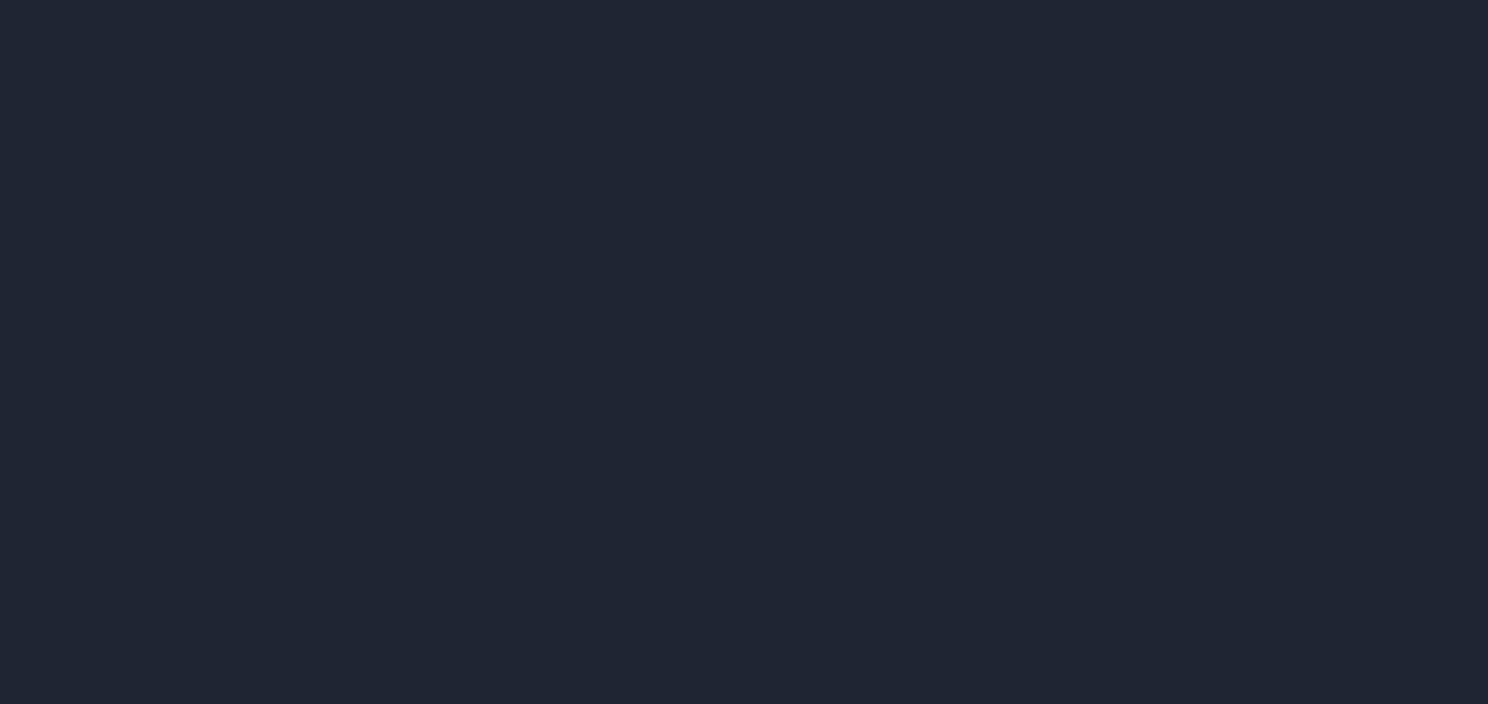 scroll, scrollTop: 0, scrollLeft: 0, axis: both 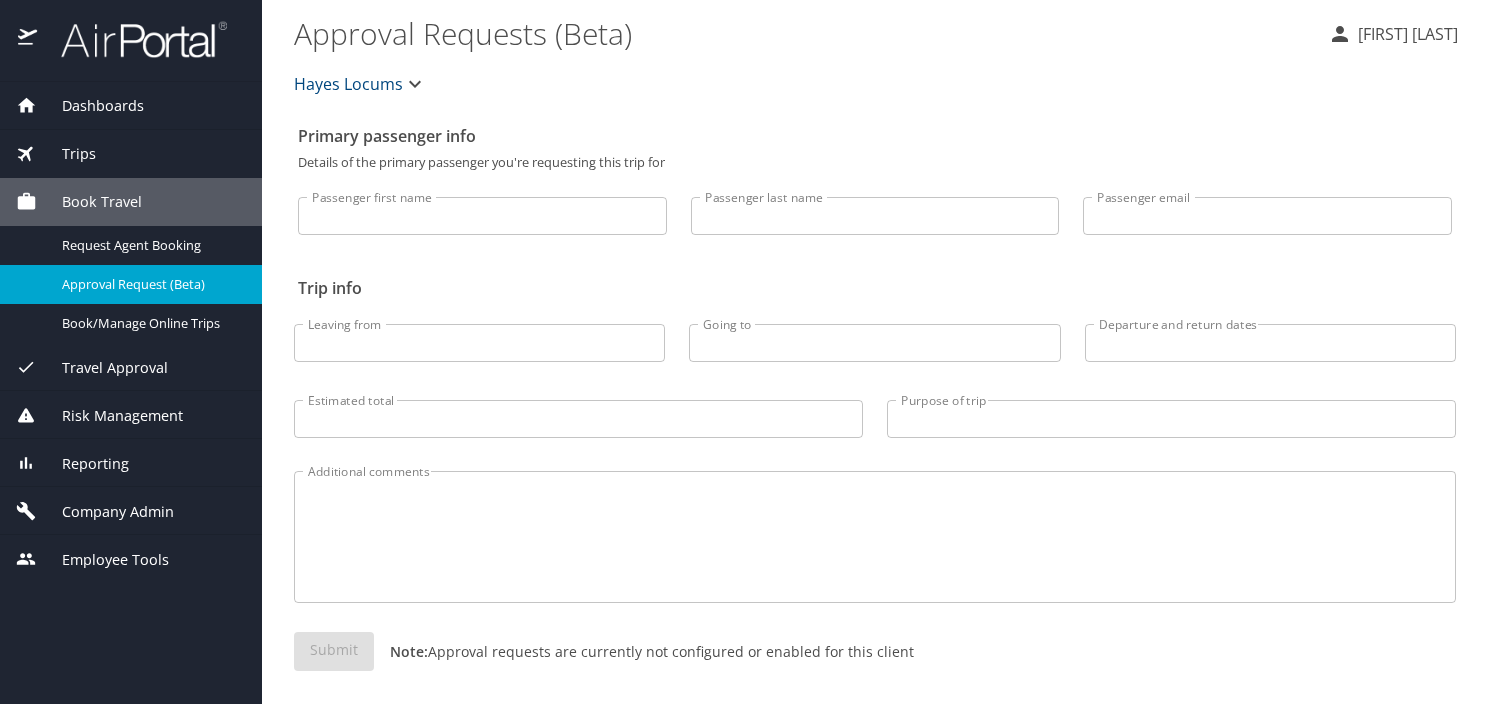 click on "Company Admin" at bounding box center (105, 512) 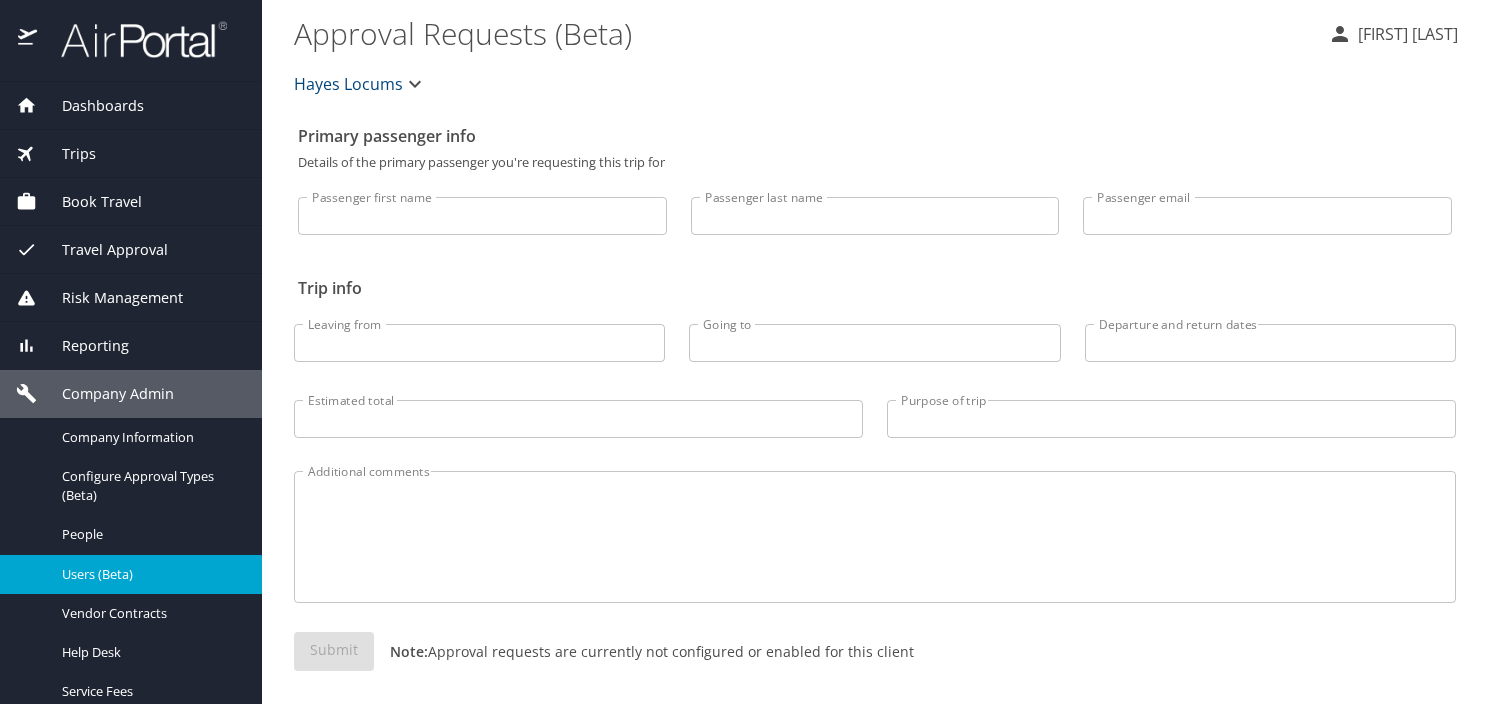 click on "Users (Beta)" at bounding box center [150, 574] 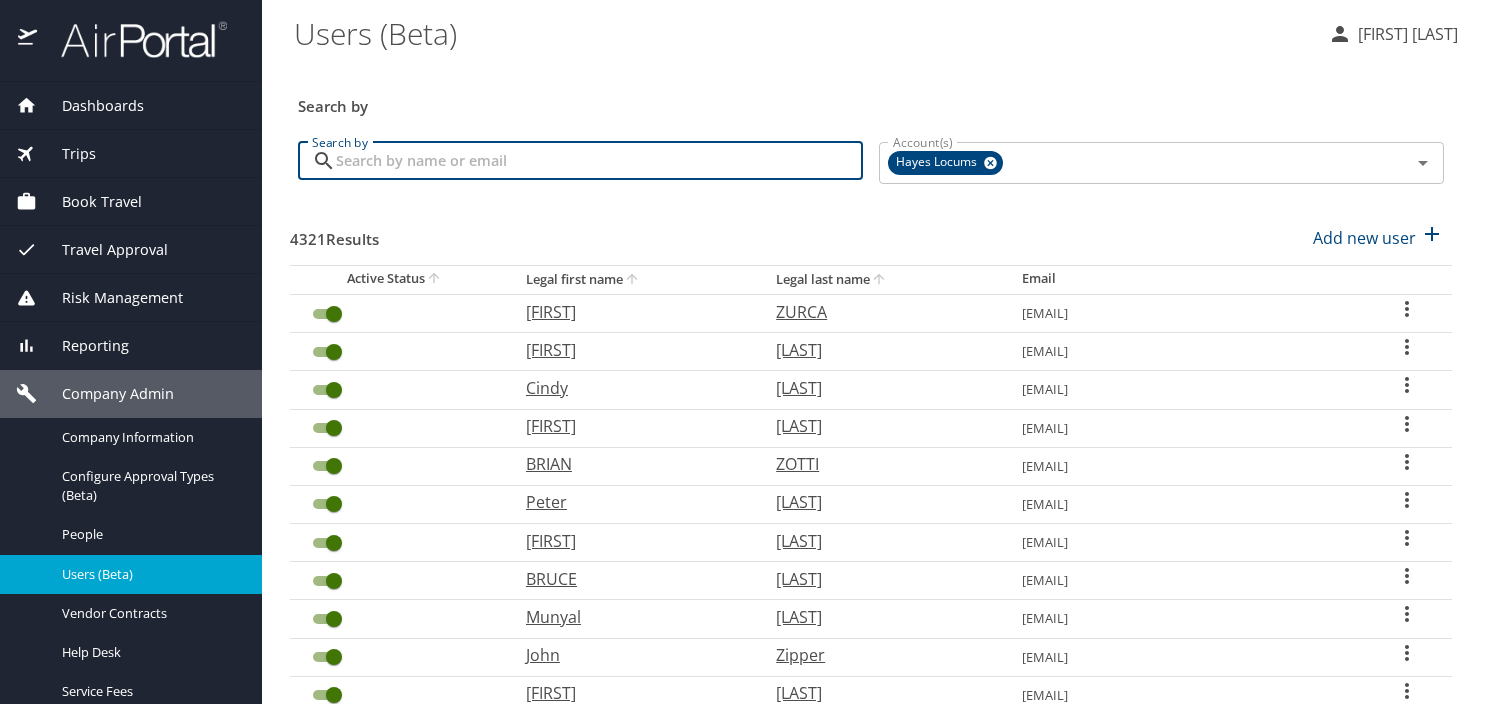 click on "Search by" at bounding box center [599, 161] 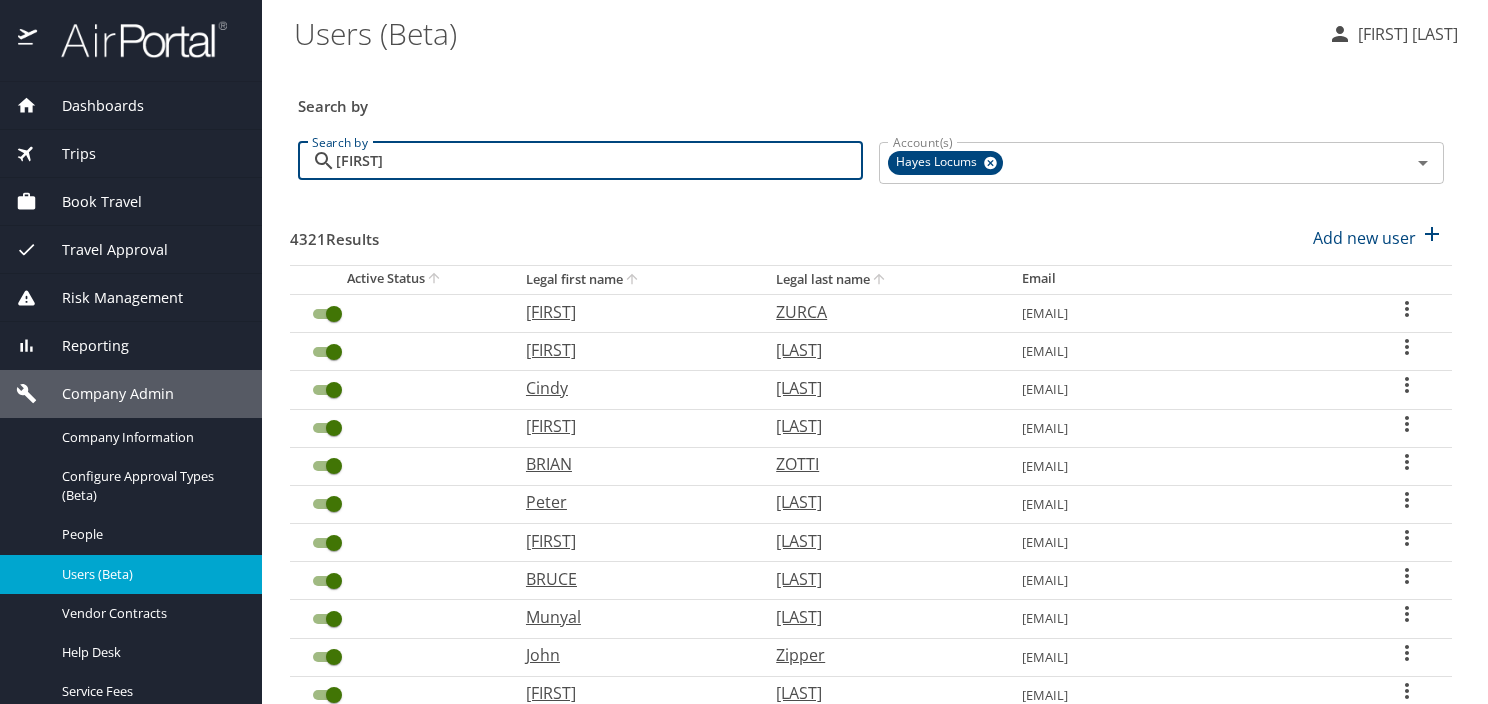 type on "avery" 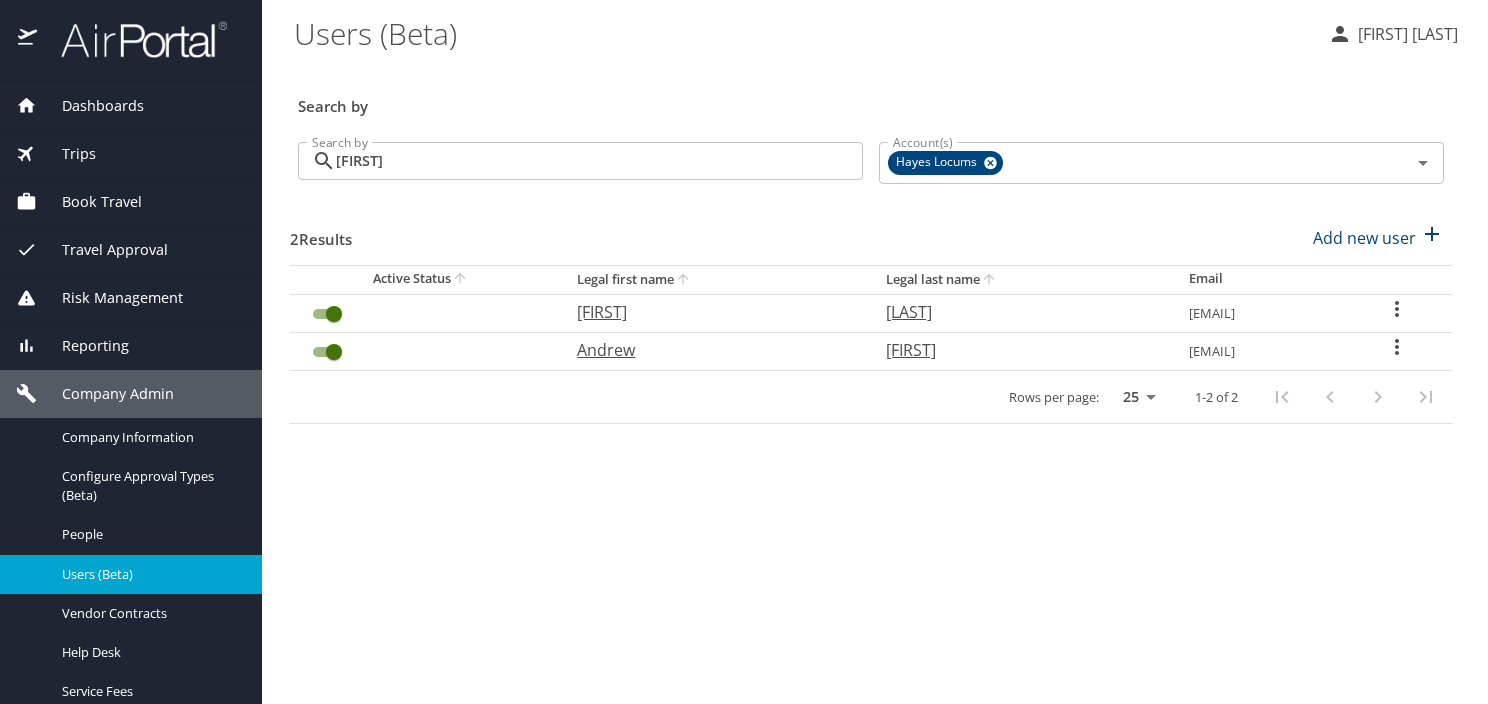 click 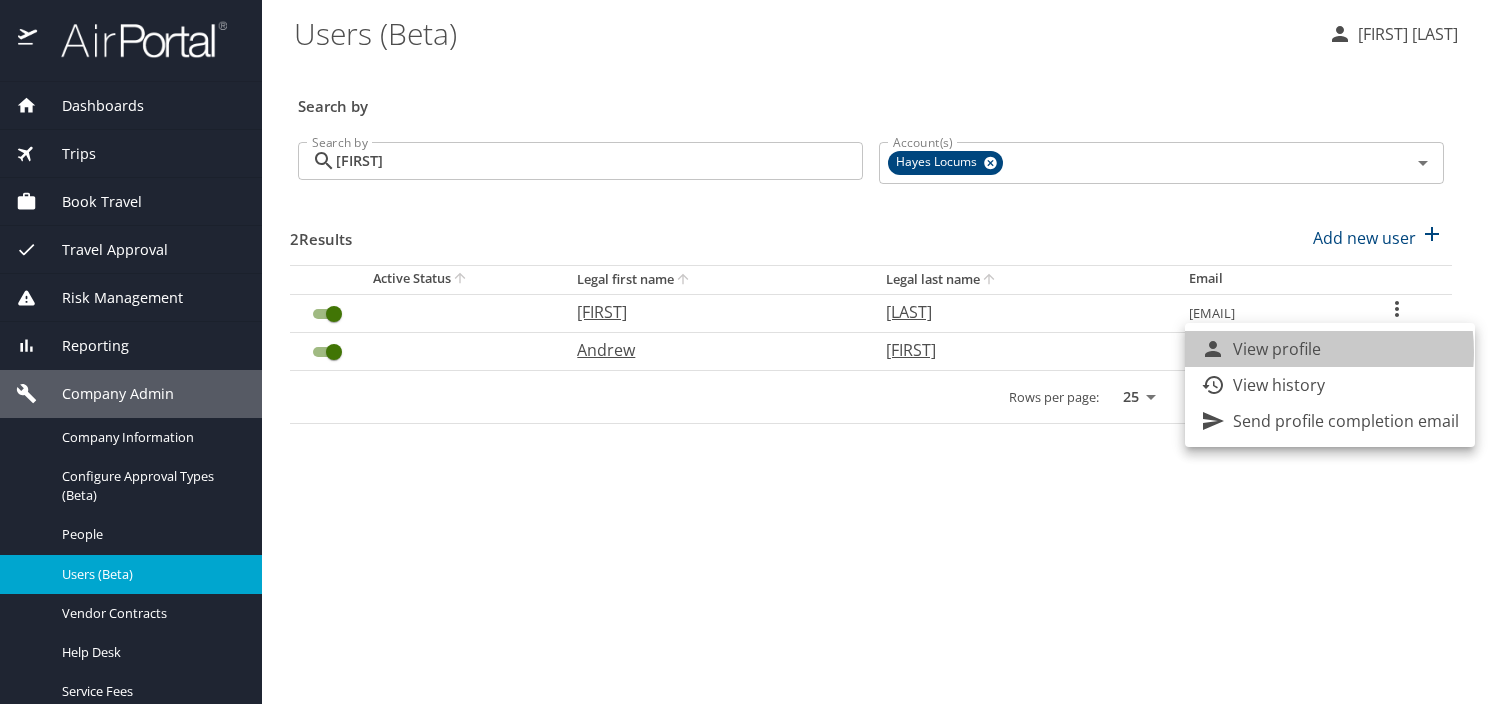click on "View profile" at bounding box center [1277, 349] 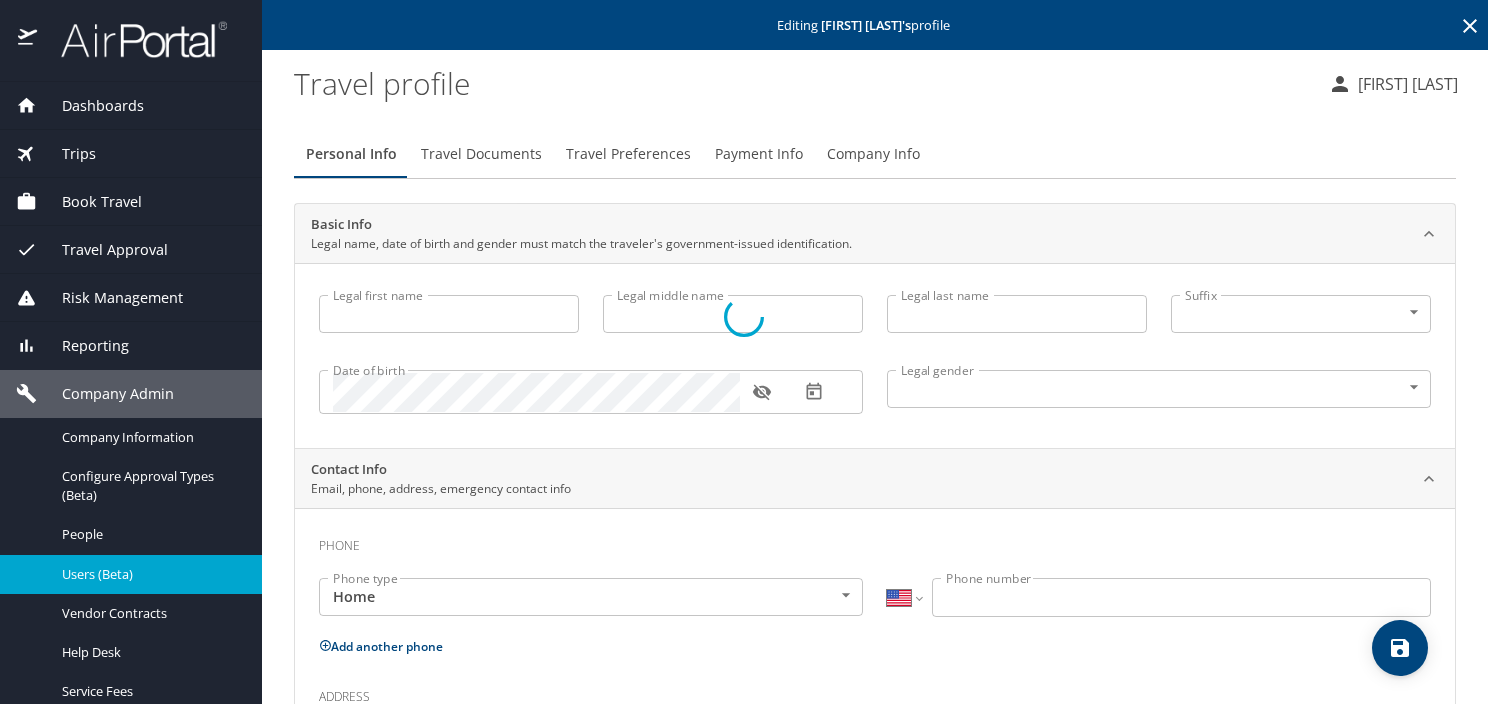 type on "Andrew" 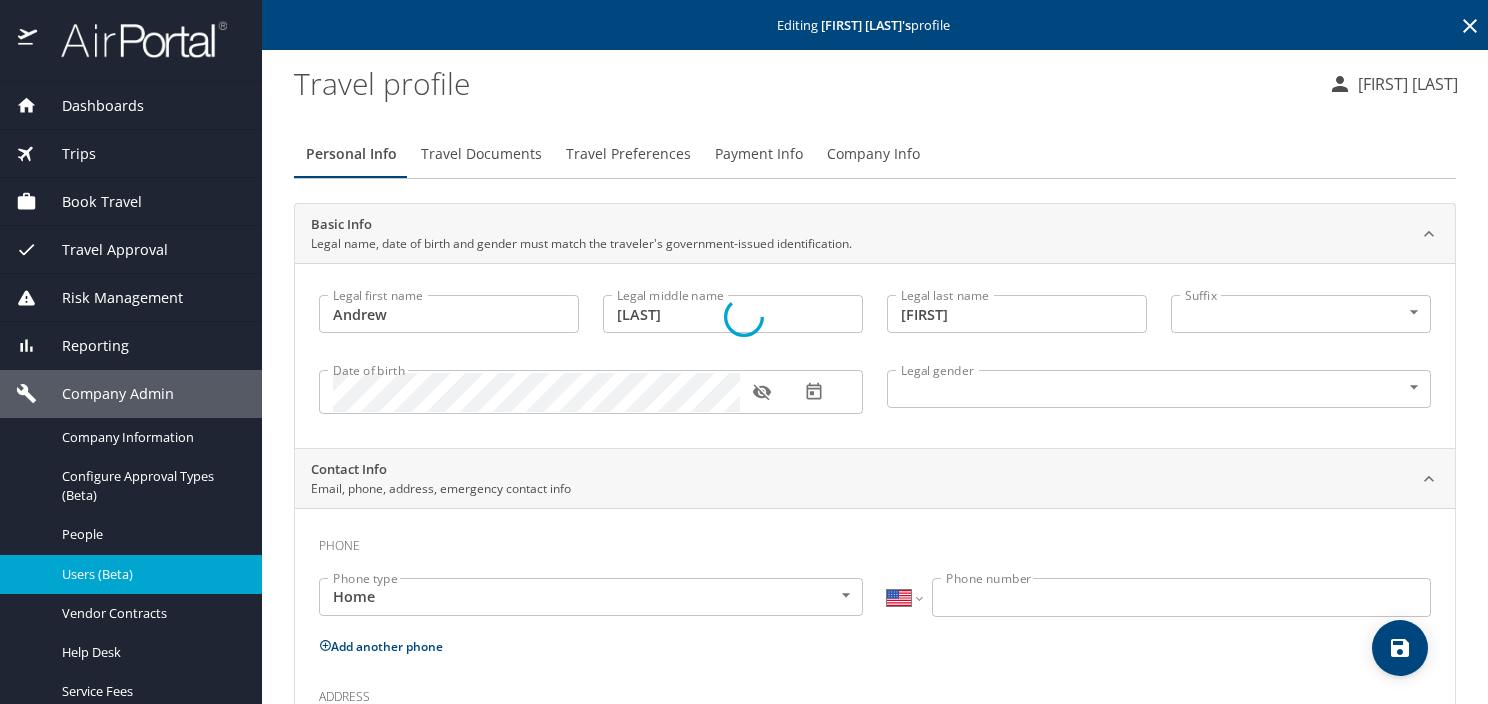 select on "US" 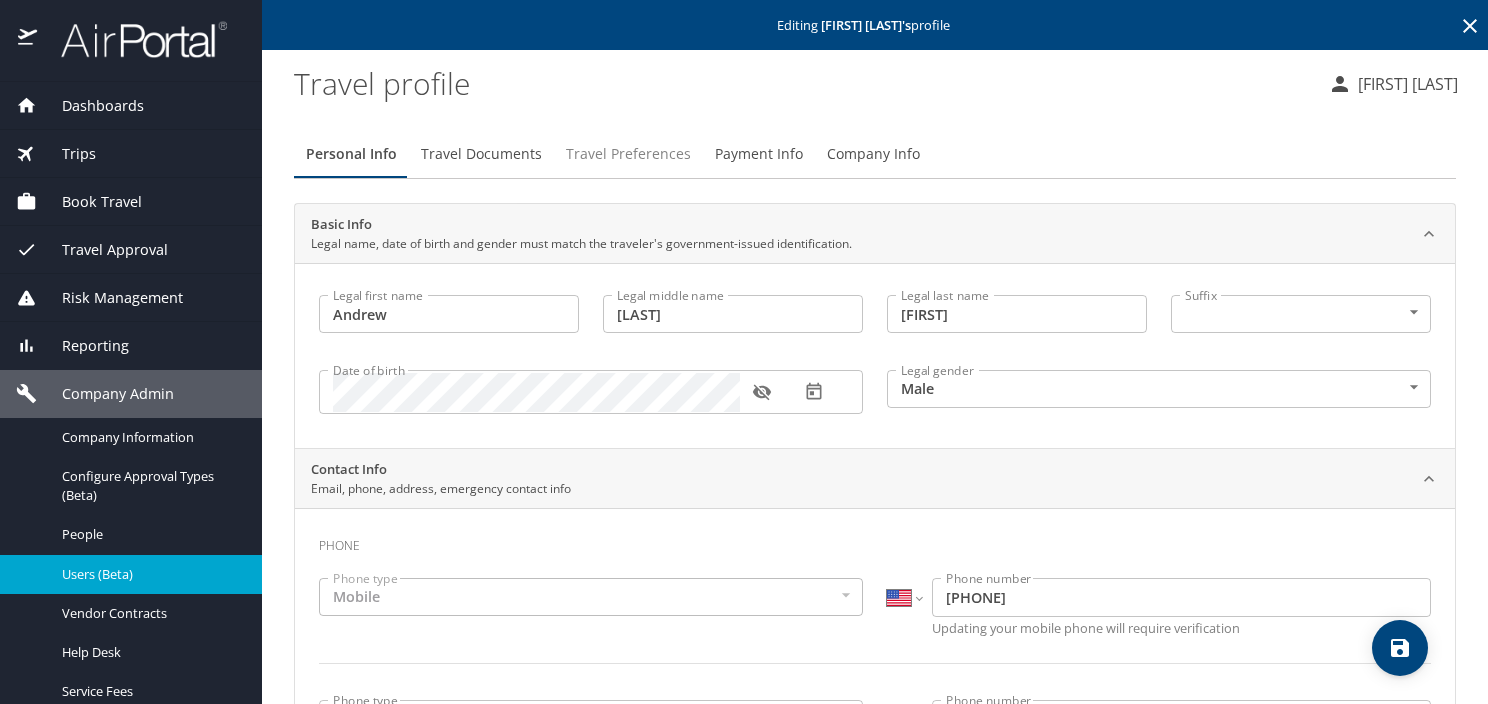 click on "Travel Preferences" at bounding box center [628, 154] 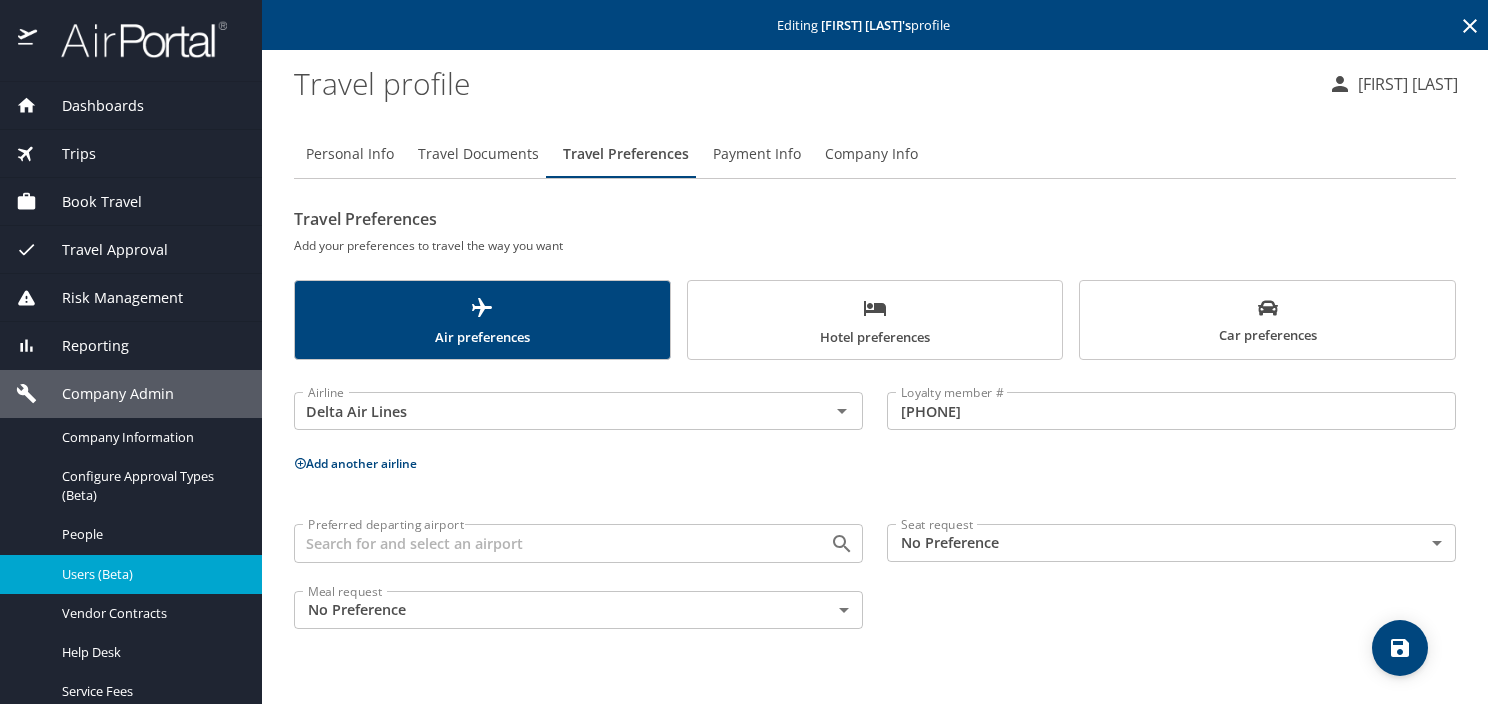 click on "Hotel preferences" at bounding box center (875, 322) 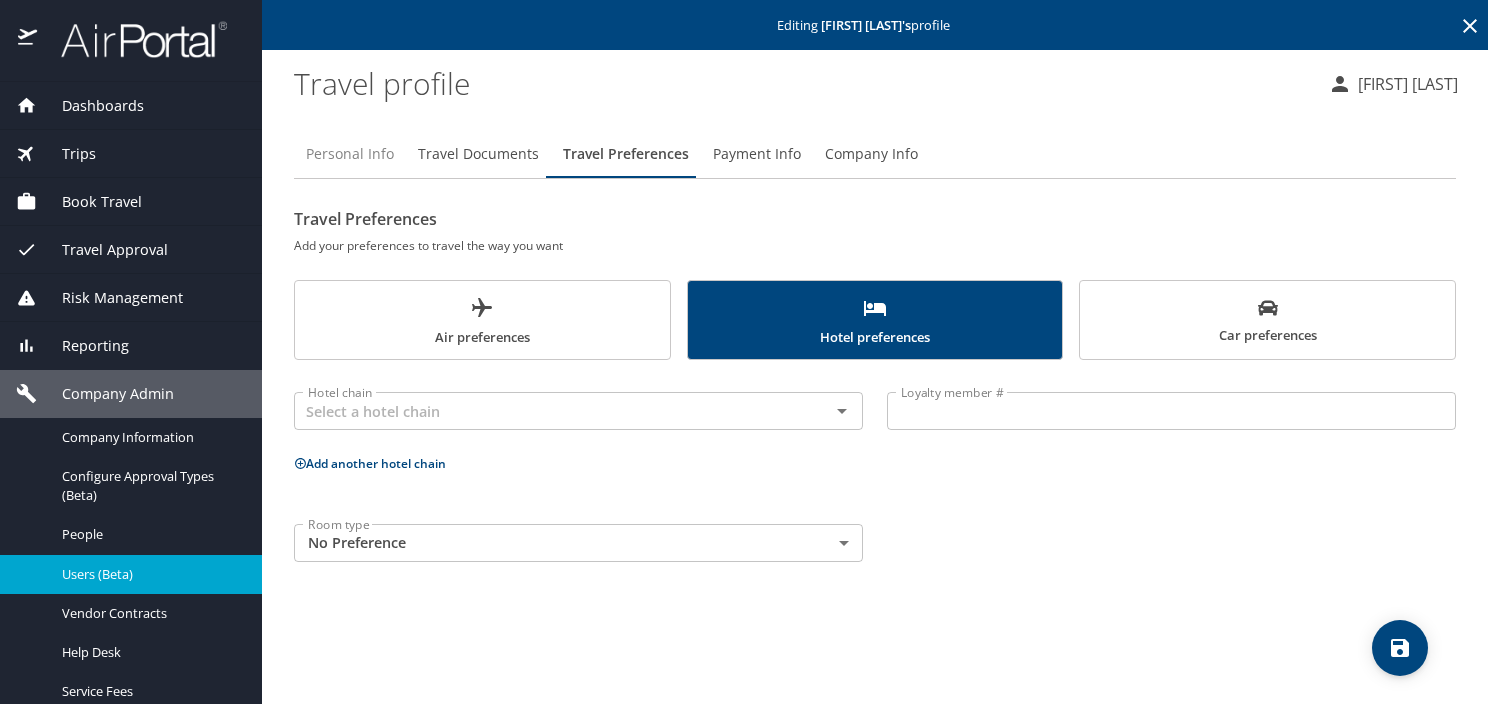 click on "Personal Info" at bounding box center (350, 154) 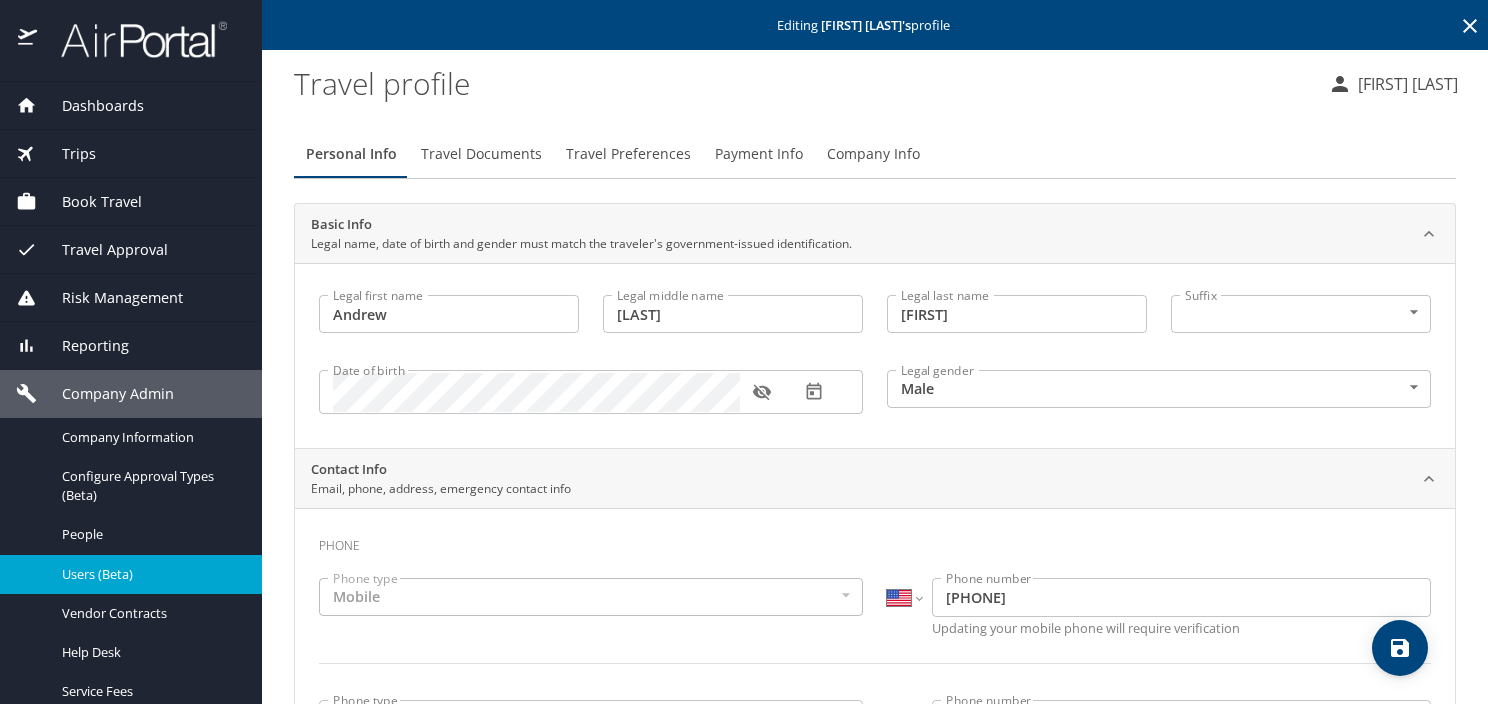 click on "Travel Documents" at bounding box center (481, 154) 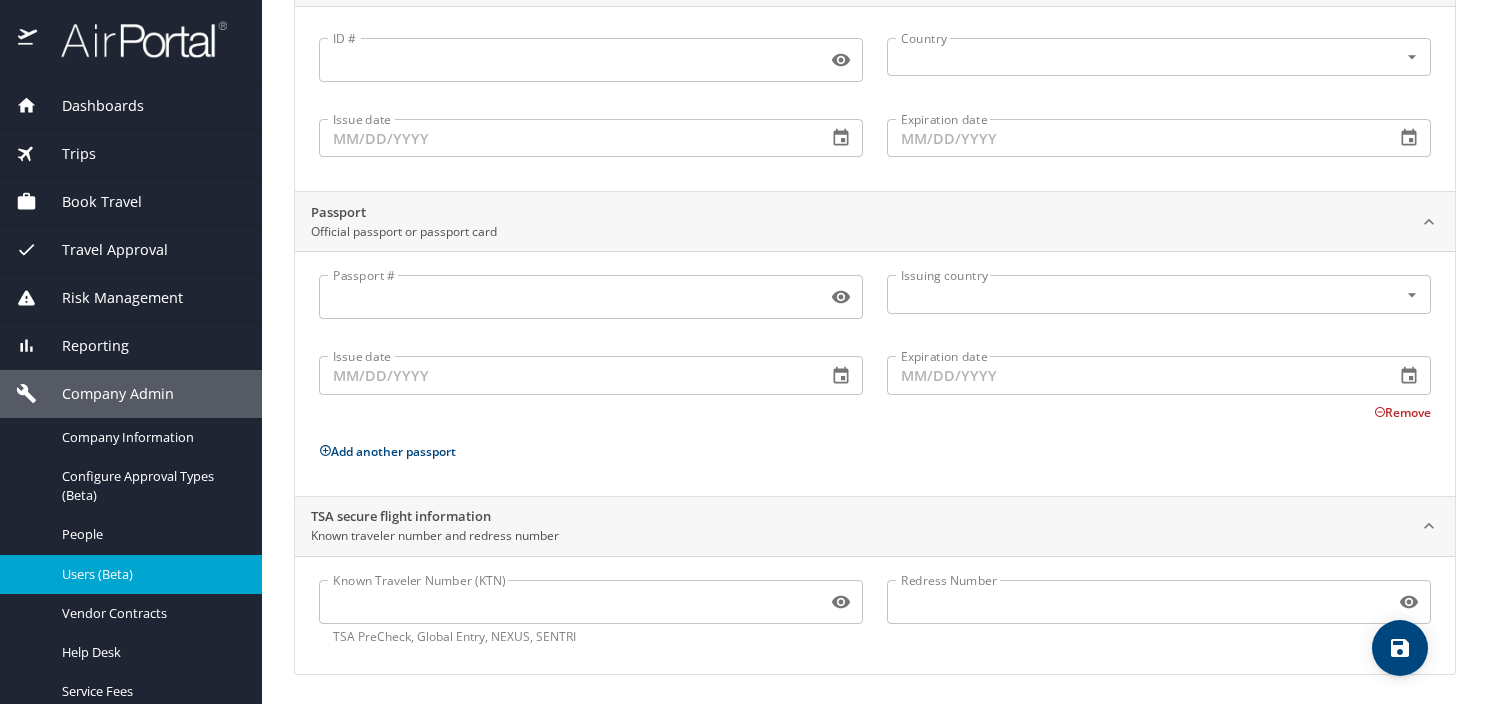 scroll, scrollTop: 0, scrollLeft: 0, axis: both 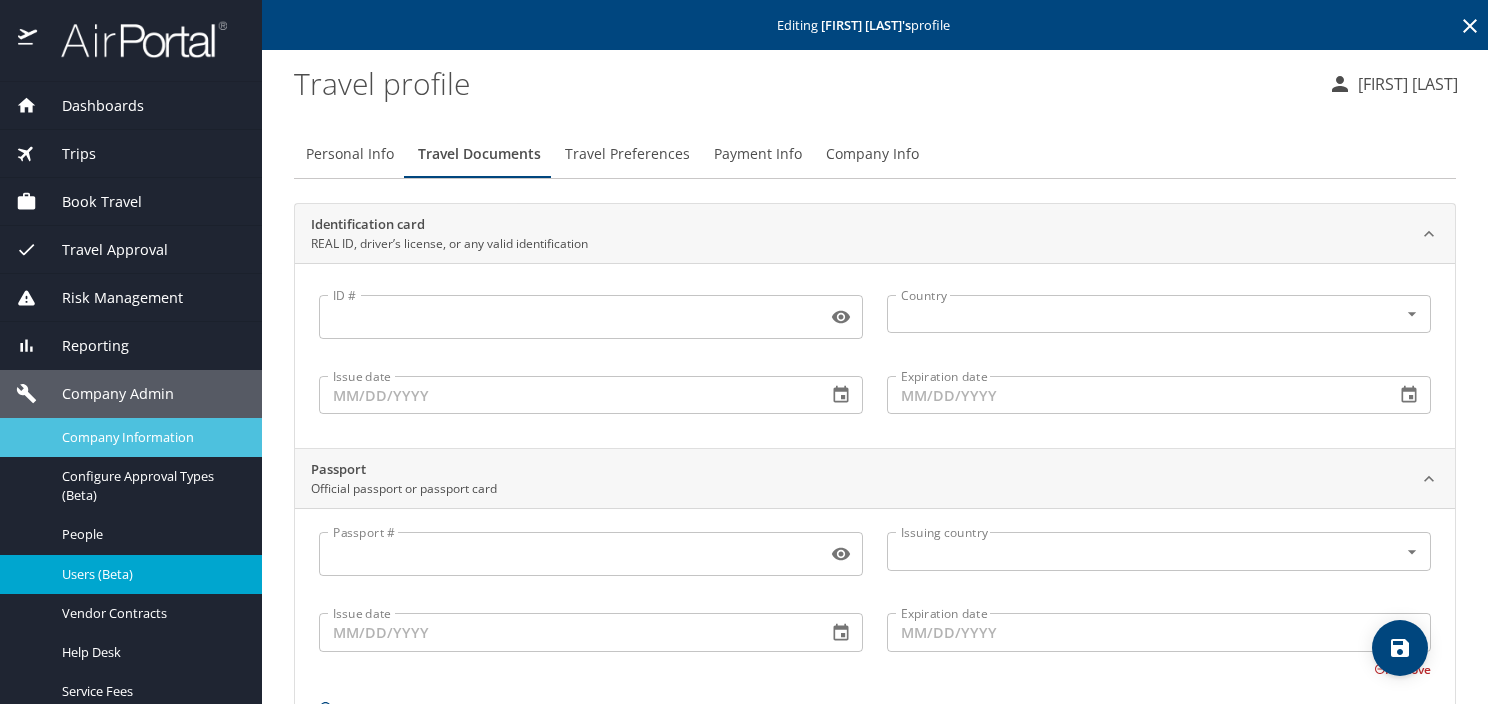 click on "Company Information" at bounding box center (150, 437) 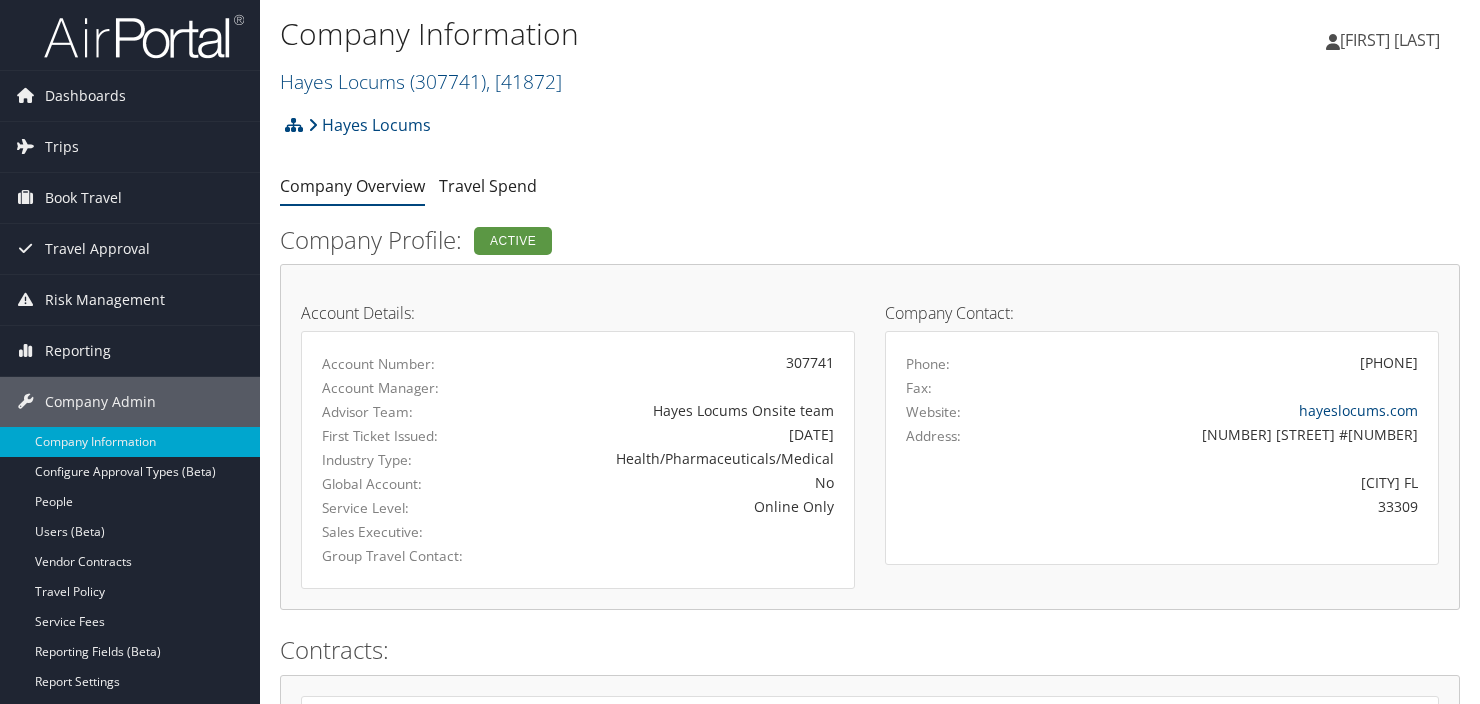 scroll, scrollTop: 0, scrollLeft: 0, axis: both 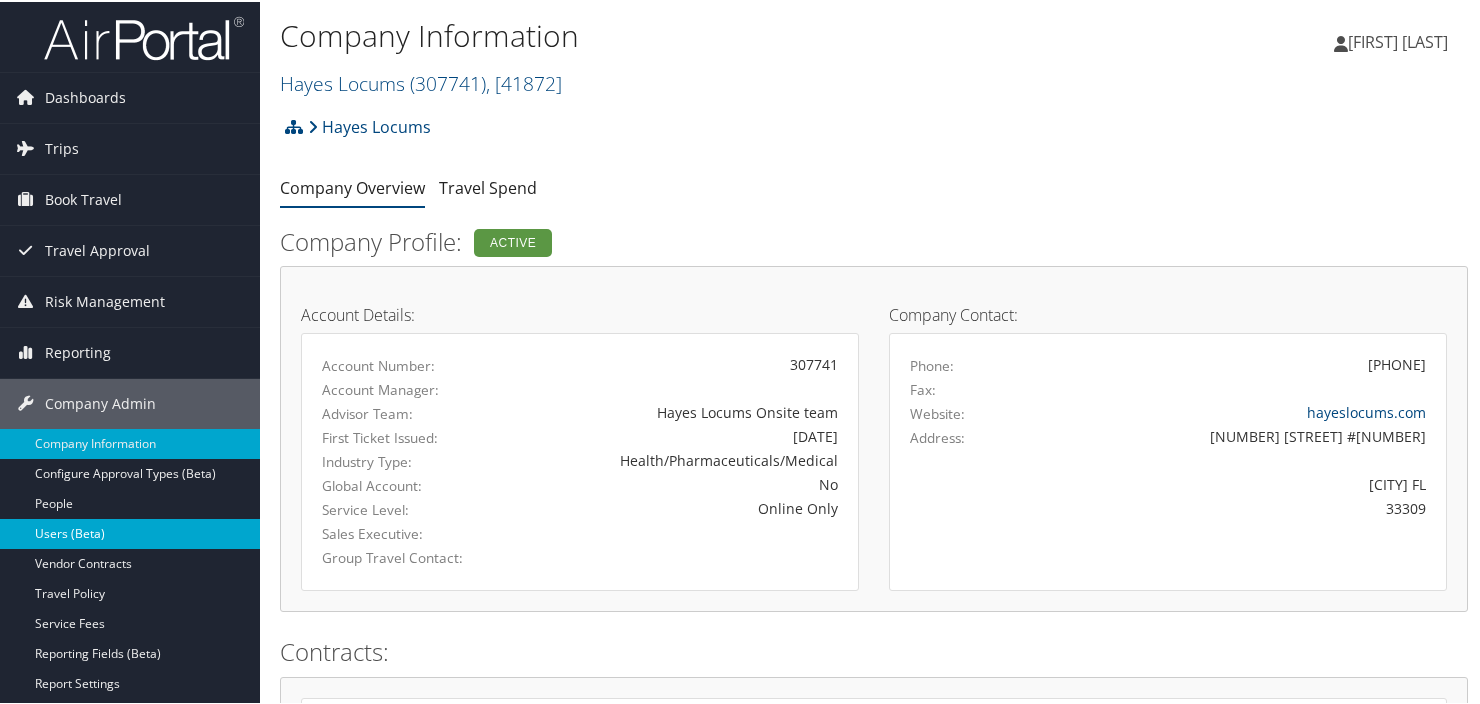 click on "Users (Beta)" at bounding box center [130, 532] 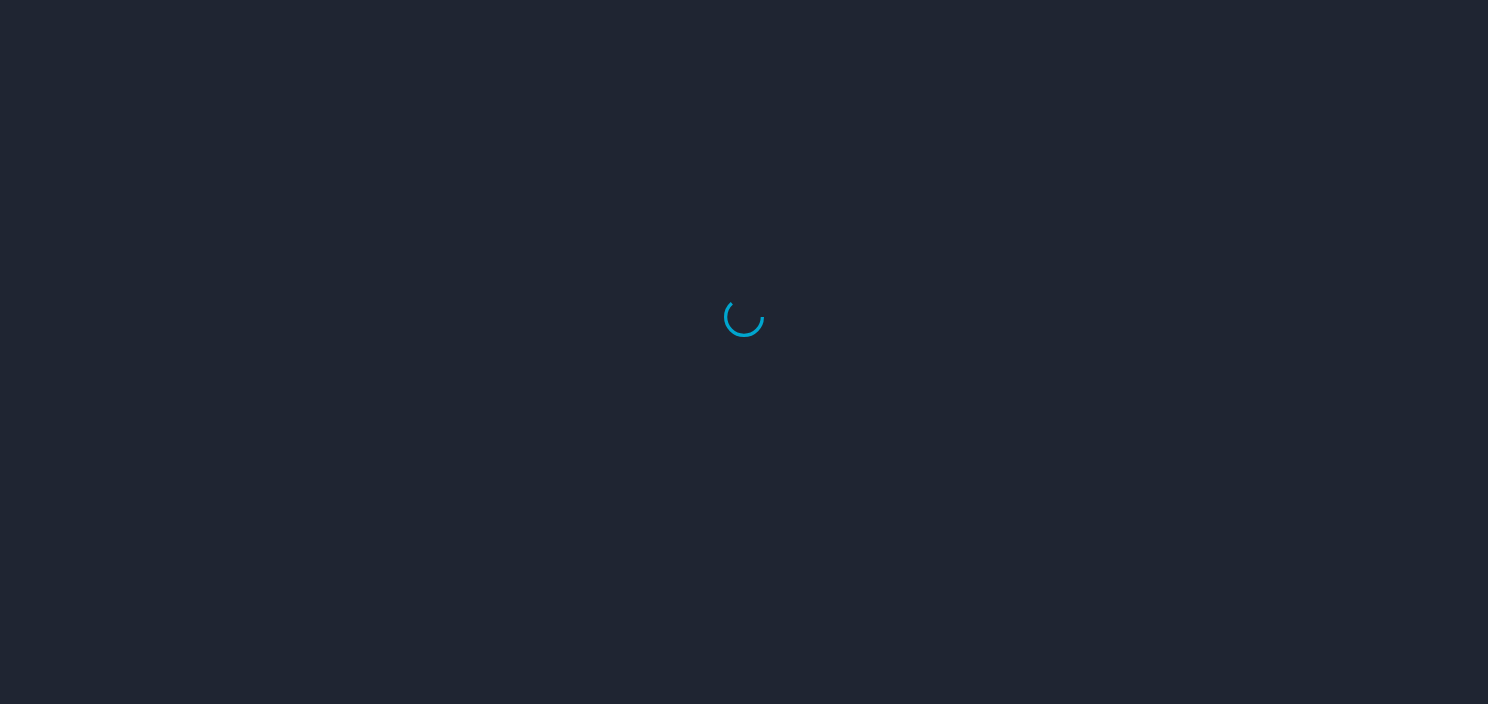scroll, scrollTop: 0, scrollLeft: 0, axis: both 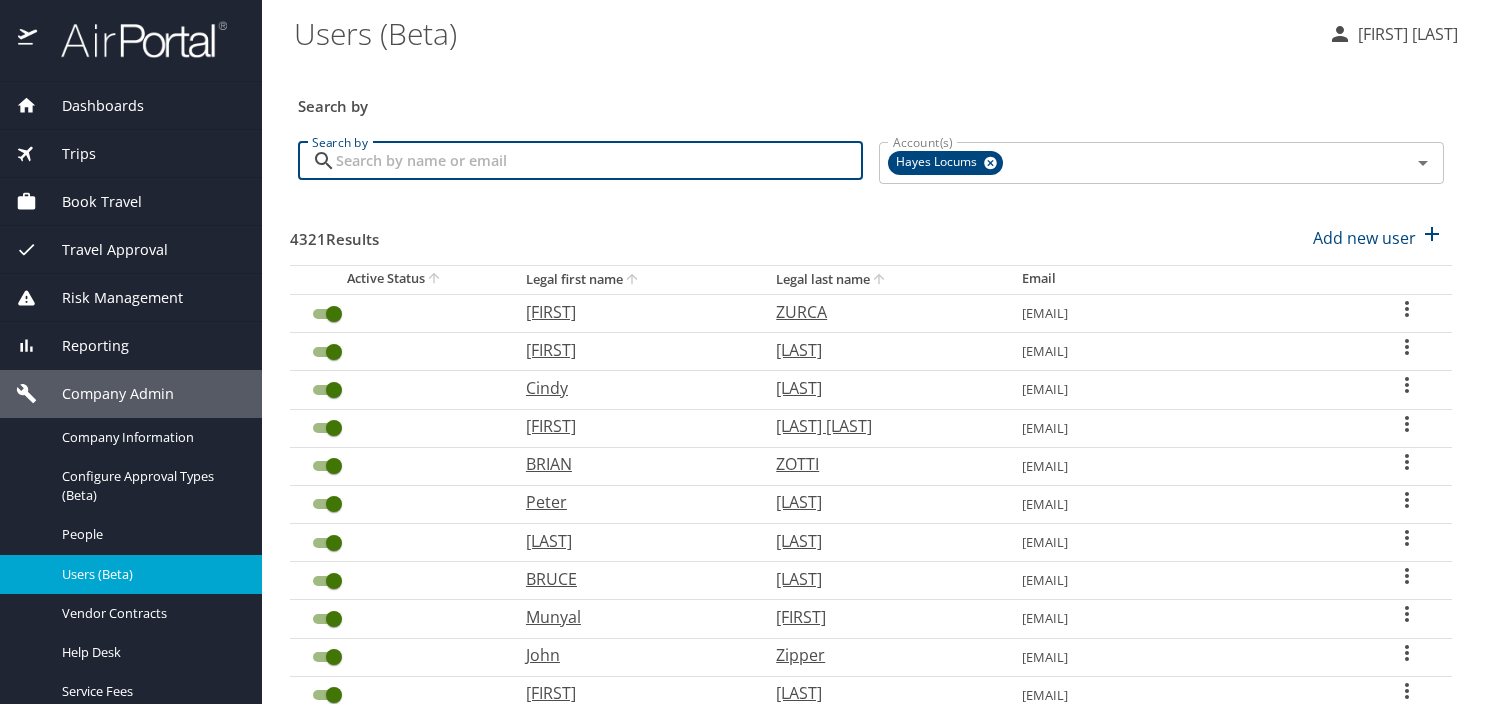 click on "Search by" at bounding box center (599, 161) 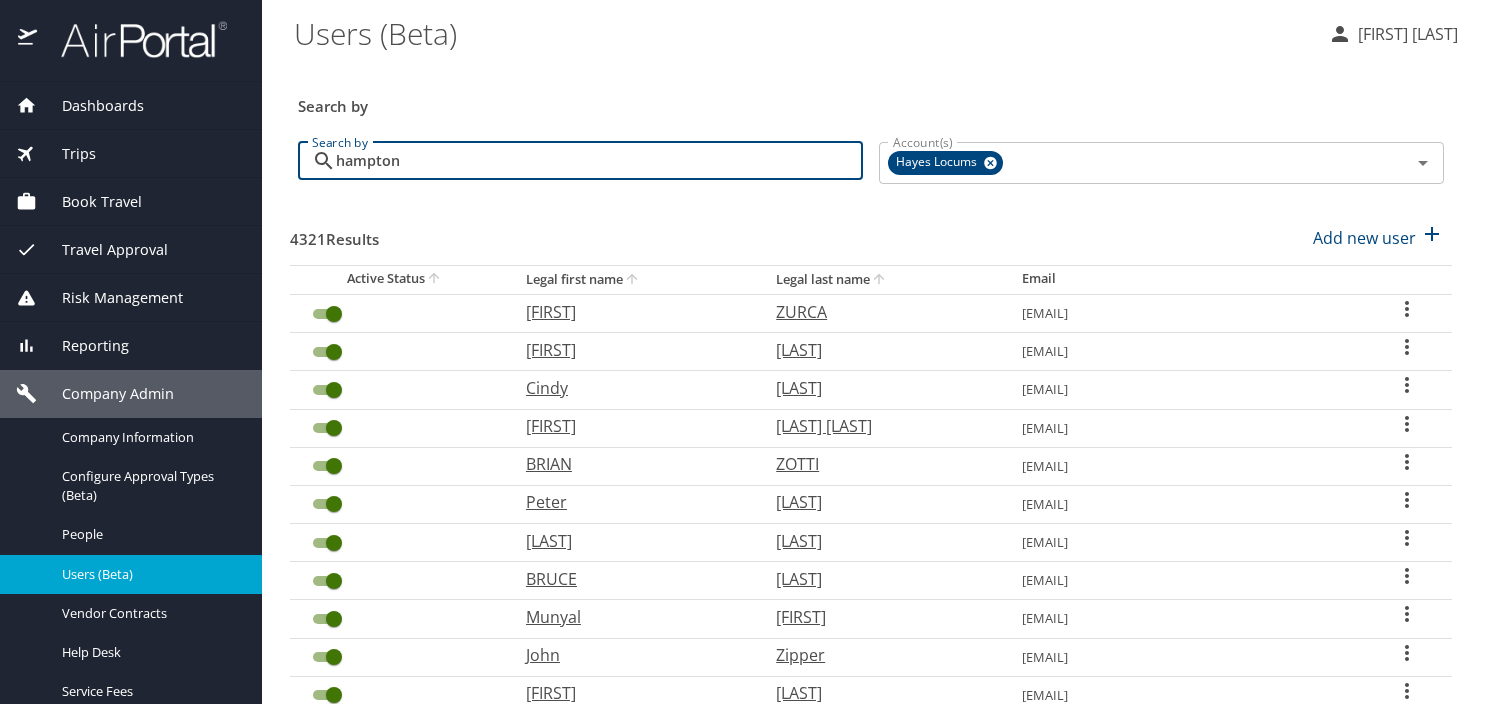 type on "hampton" 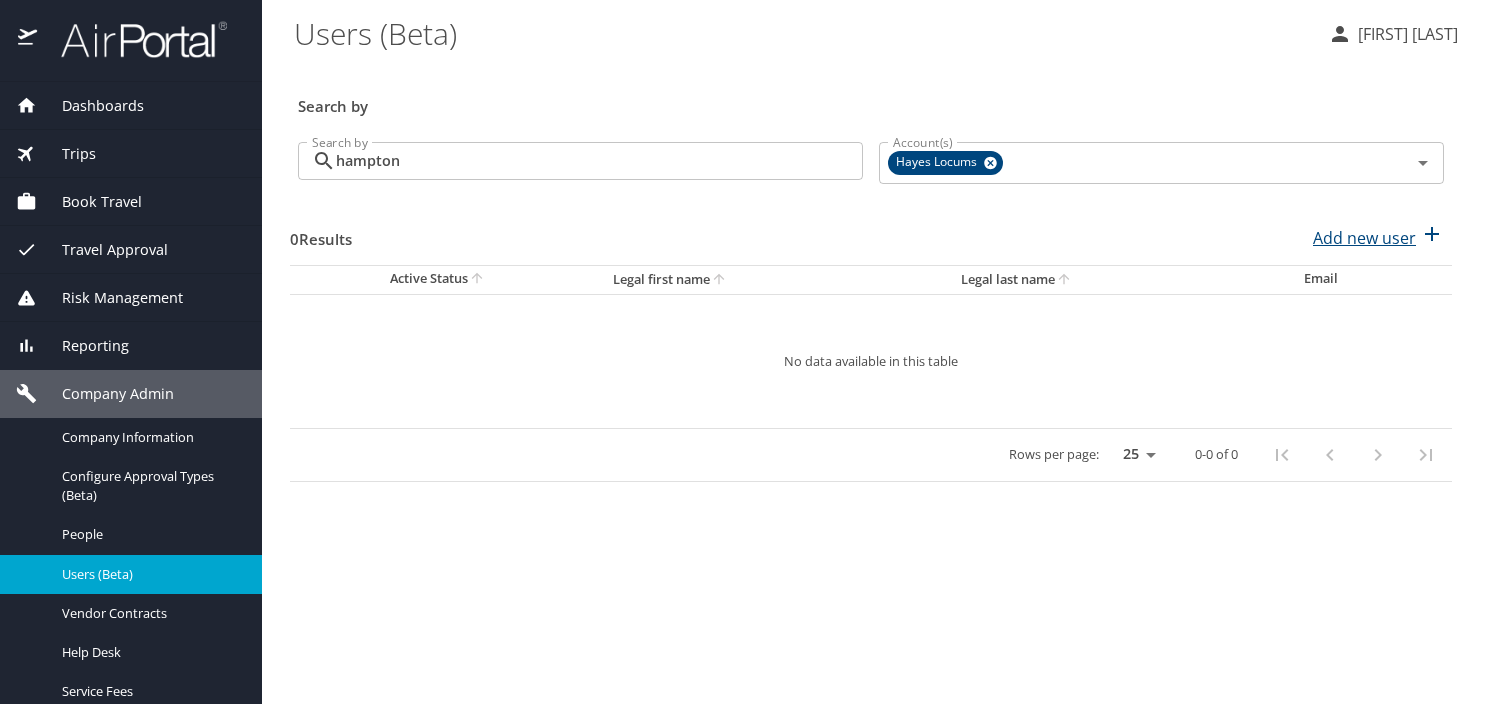click on "Add new user" at bounding box center (1364, 238) 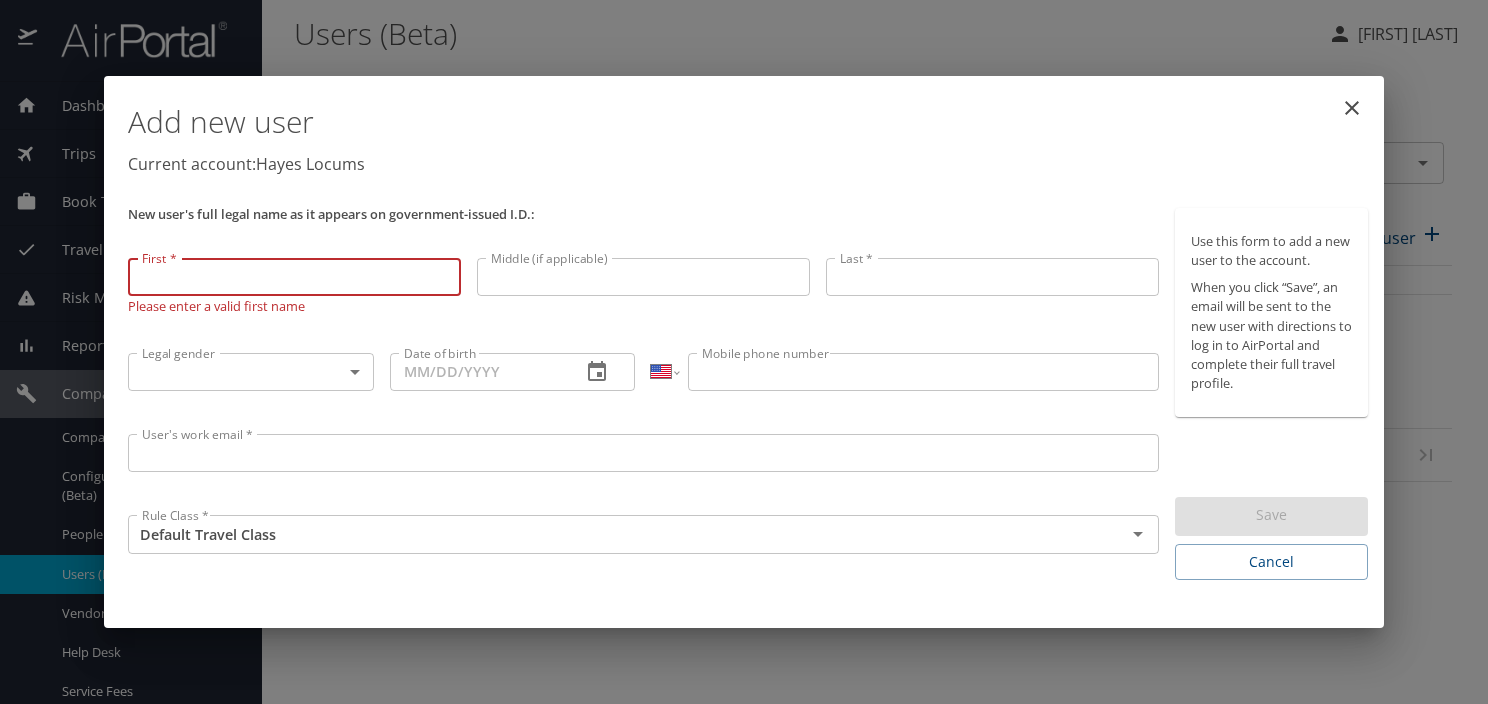 click on "First *" at bounding box center [294, 277] 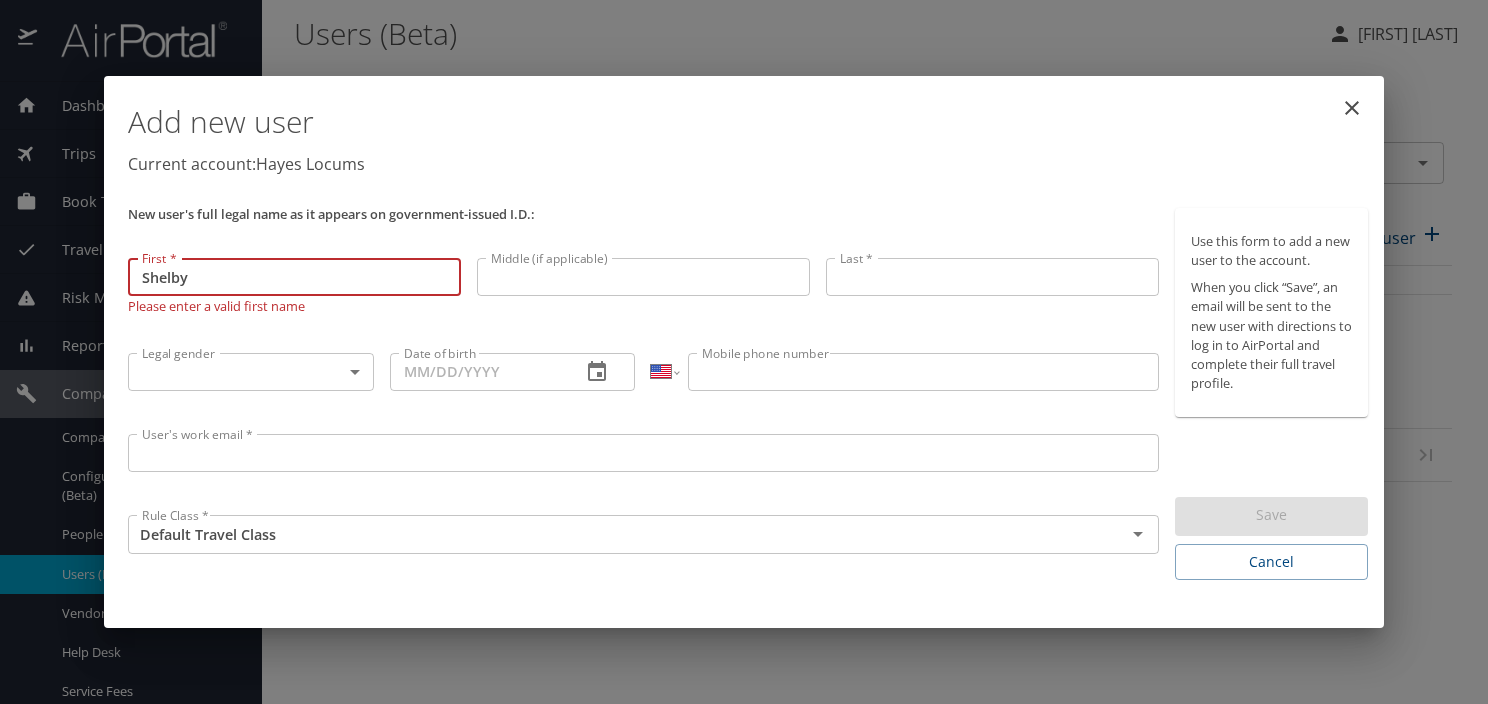type on "Shelby" 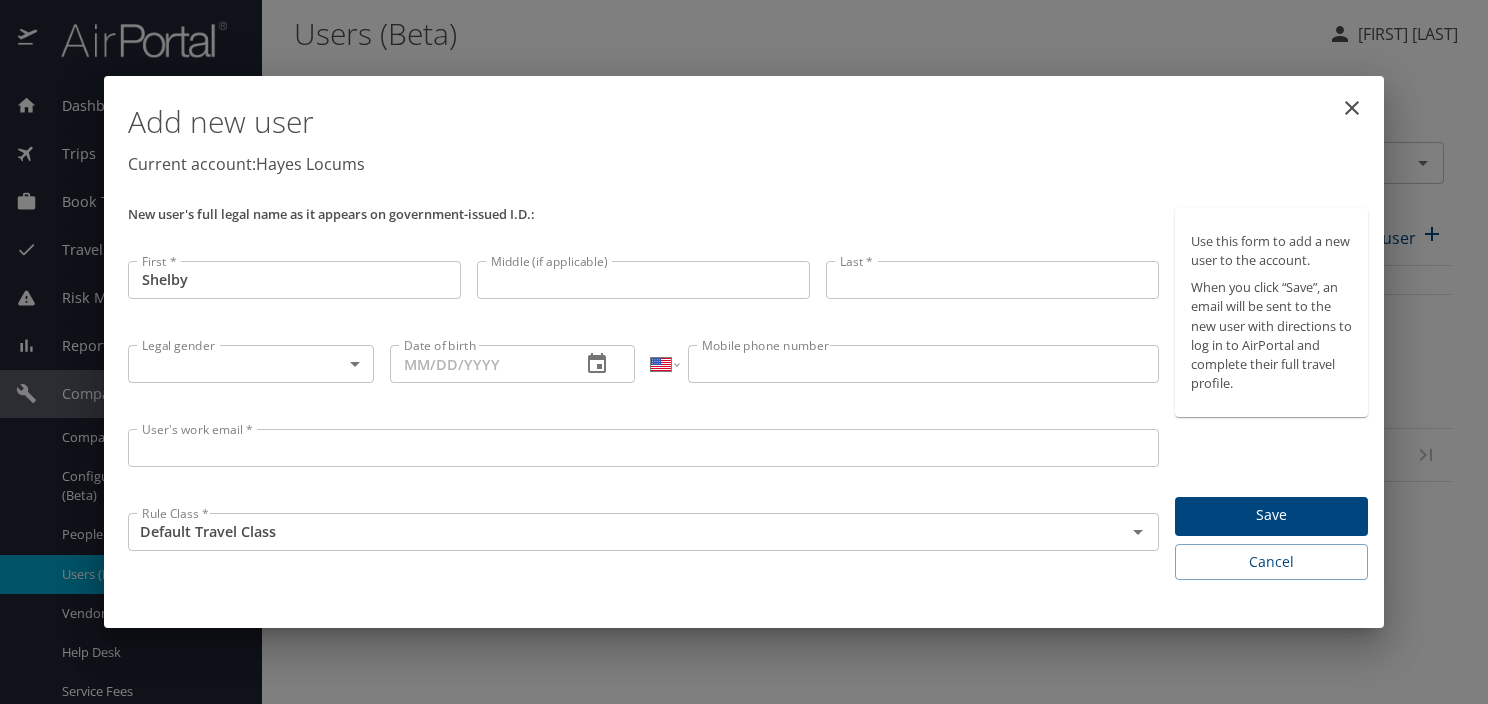 click on "Last *" at bounding box center [992, 280] 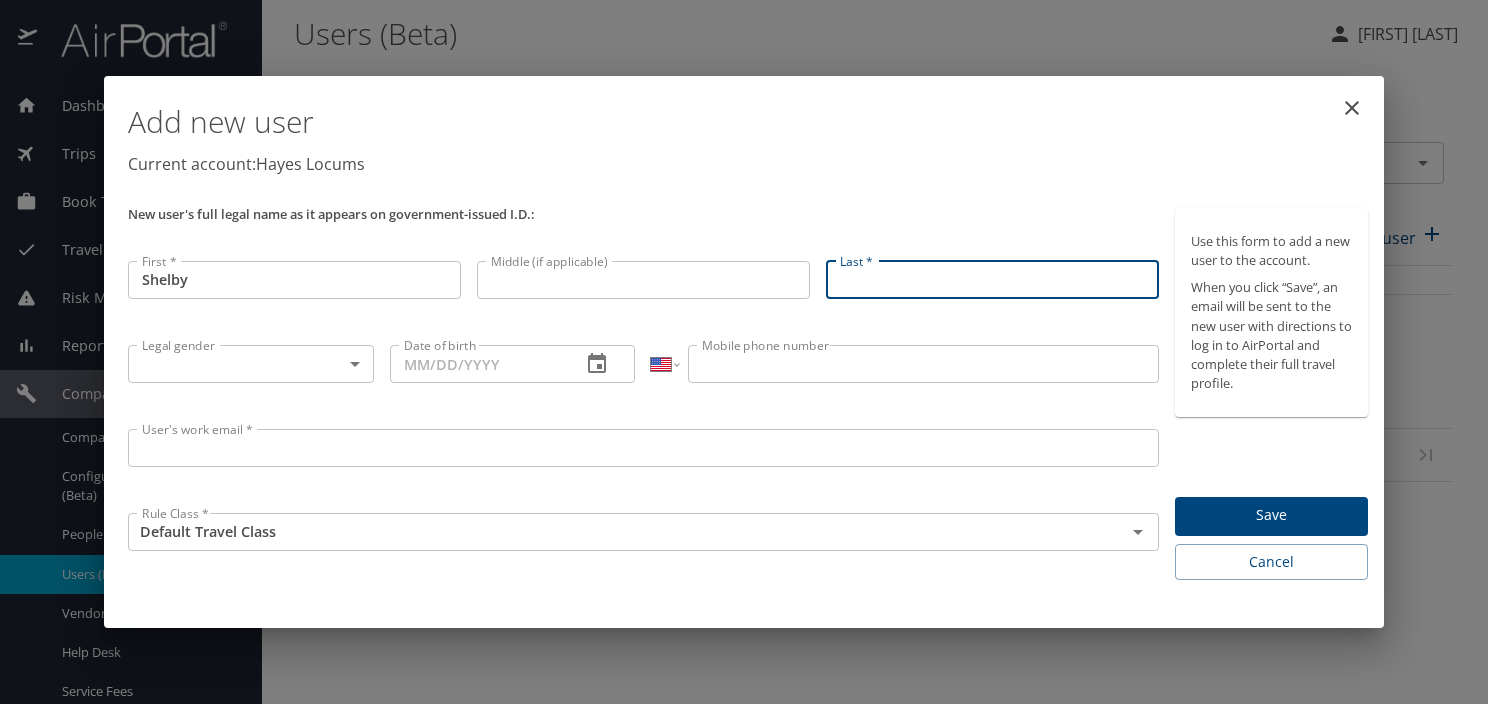 paste on "[LAST]" 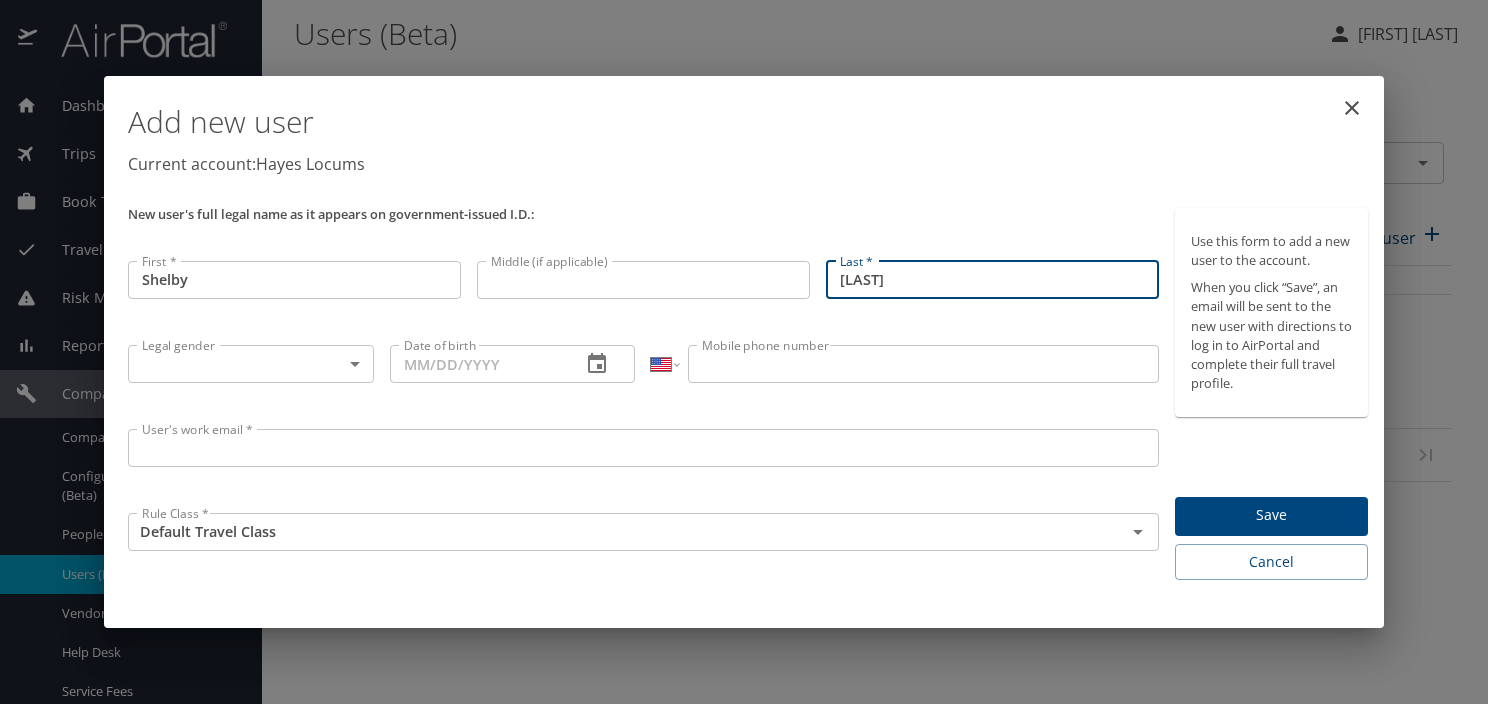 type on "[LAST]" 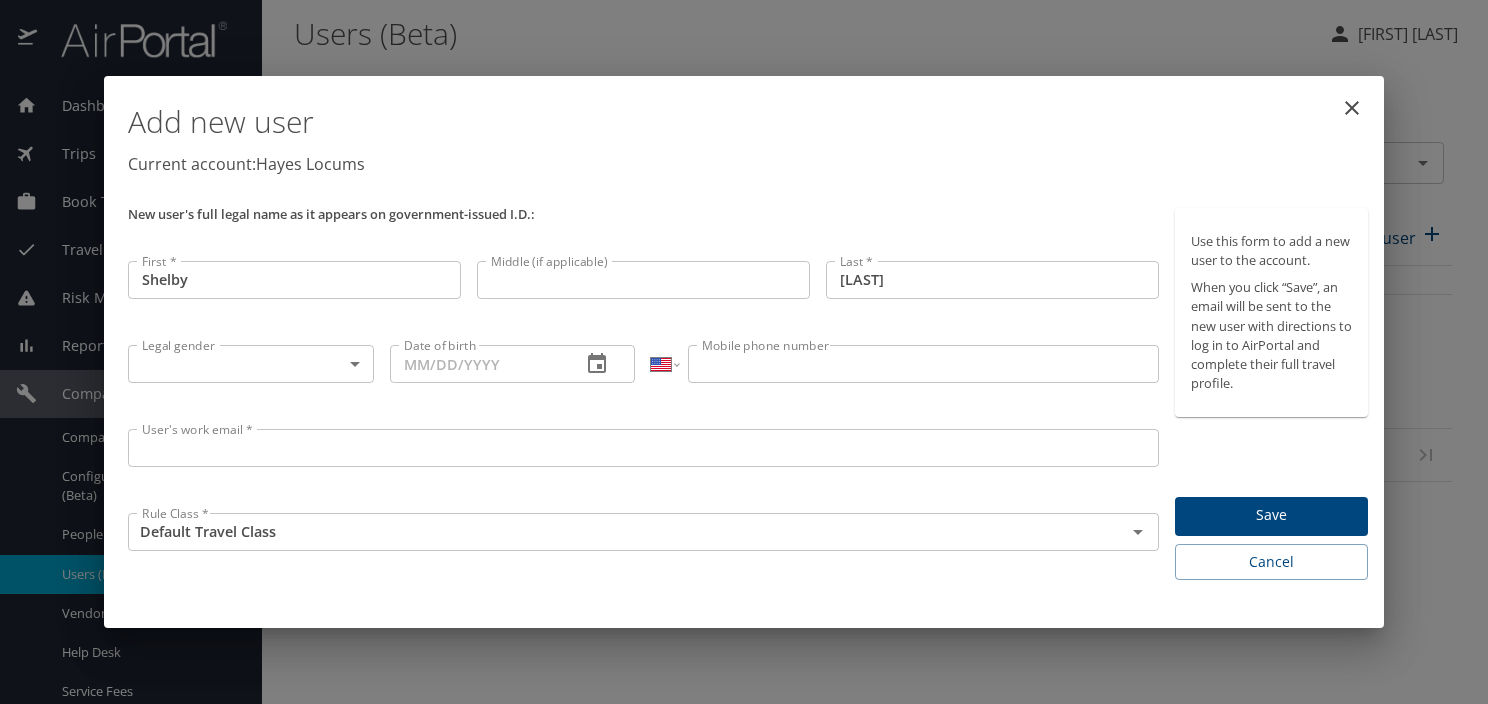 click on "Middle (if applicable)" at bounding box center (643, 280) 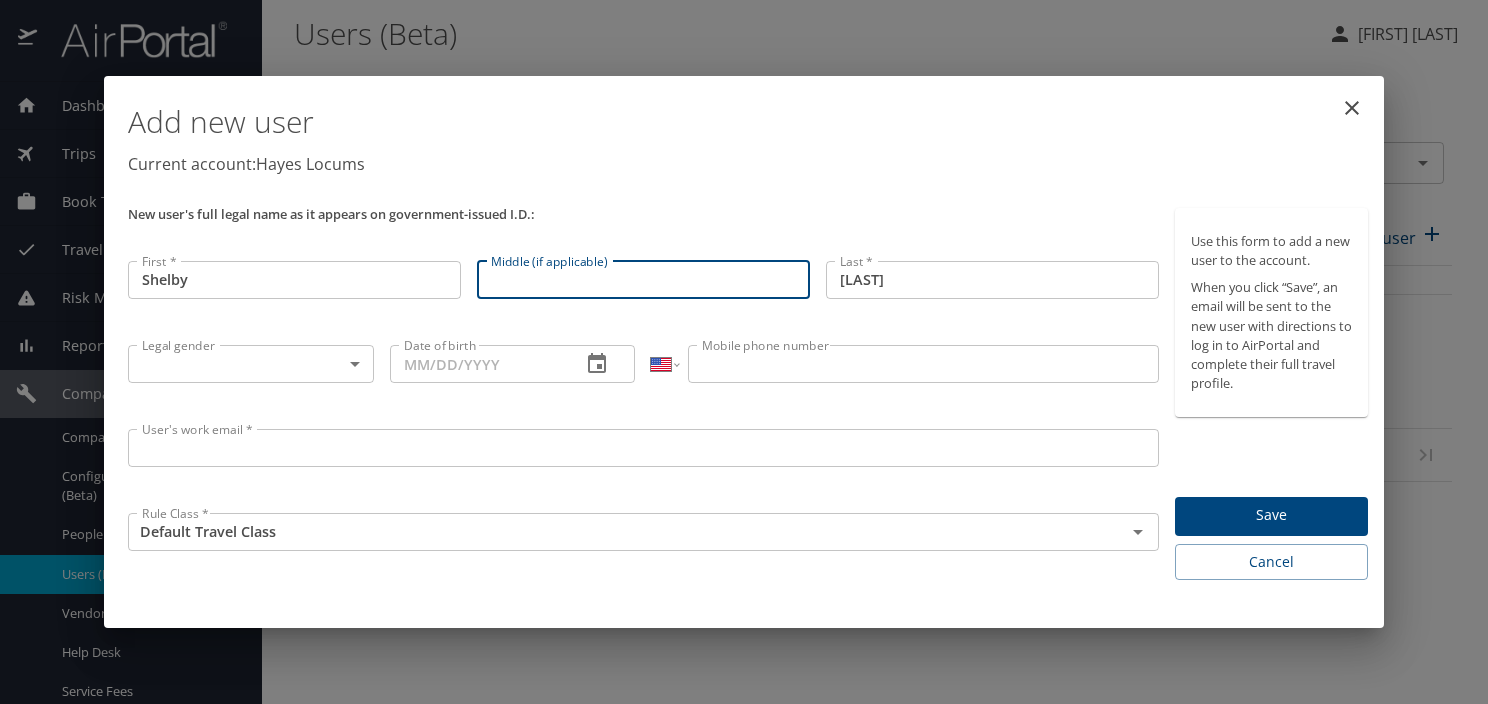 paste on "Lee" 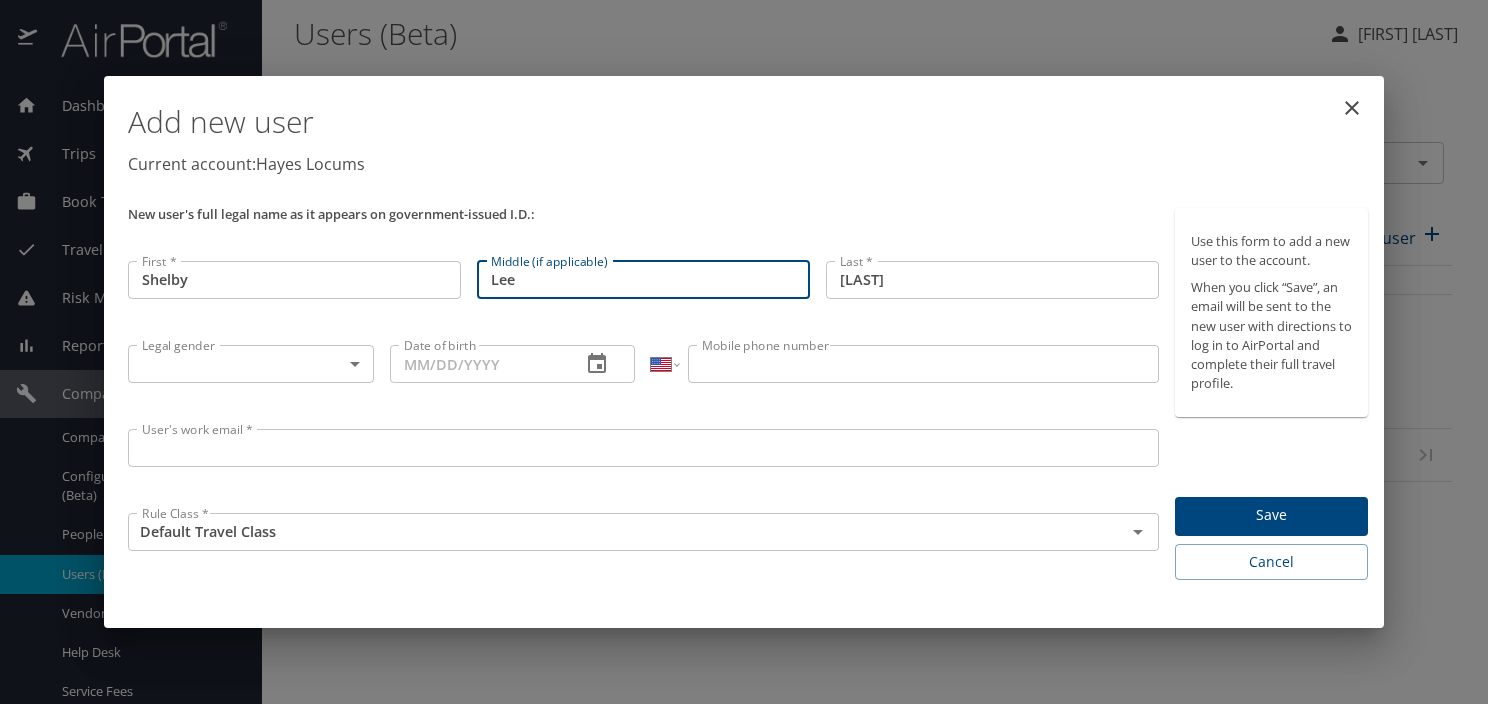 type on "Lee" 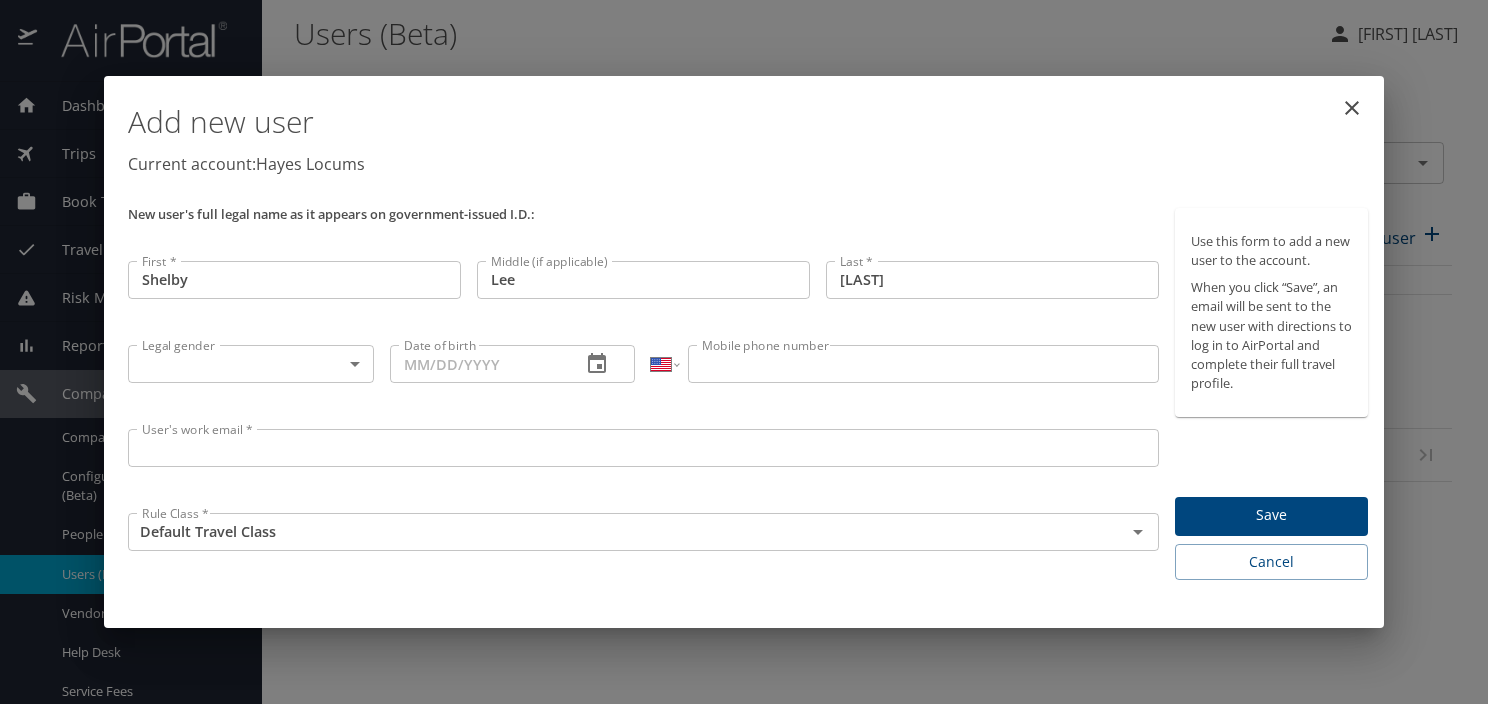 click on "Add new user Current account: [COMPANY]" at bounding box center (748, 142) 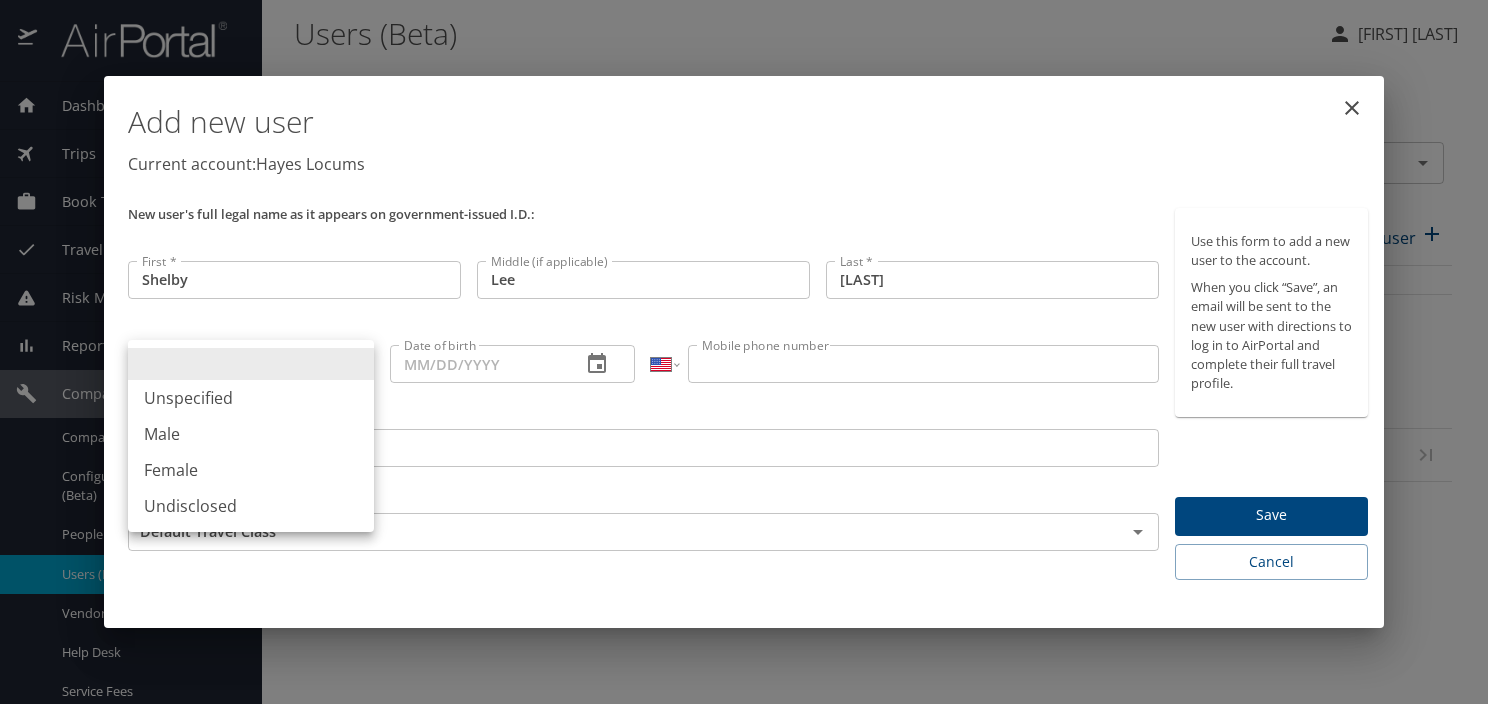 click on "Dashboards AirPortal 360™ Manager My Travel Dashboard Trips Airtinerary® Lookup Current / Future Trips Past Trips Trips Missing Hotel Hotel Check-ins Book Travel Request Agent Booking Approval Request (Beta) Book/Manage Online Trips Travel Approval Pending Trip Approvals Approved Trips Canceled Trips Approvals (Beta) Risk Management SecurityLogic® Map Assistance Requests Travel Alerts Notifications Reporting Unused Tickets Savings Tracker Value Scorecard Virtual Pay Lookup Domo IBank Prime Analytics Company Admin Company Information Configure Approval Types (Beta) People Users (Beta) Vendor Contracts Help Desk Service Fees Reporting Fields (Beta) Report Settings Virtual Pay Settings Employee Tools Help Desk [FIRST] [LAST] Search by Search by [LAST] Account(s) [COMPANY] Account(s) 0 Results Add new user Active Status Legal first name Legal last name Email No data available in this table Rows per page: 25 50 100 0-0 of 0 My settings Travel agency contacts View travel profile" at bounding box center (744, 352) 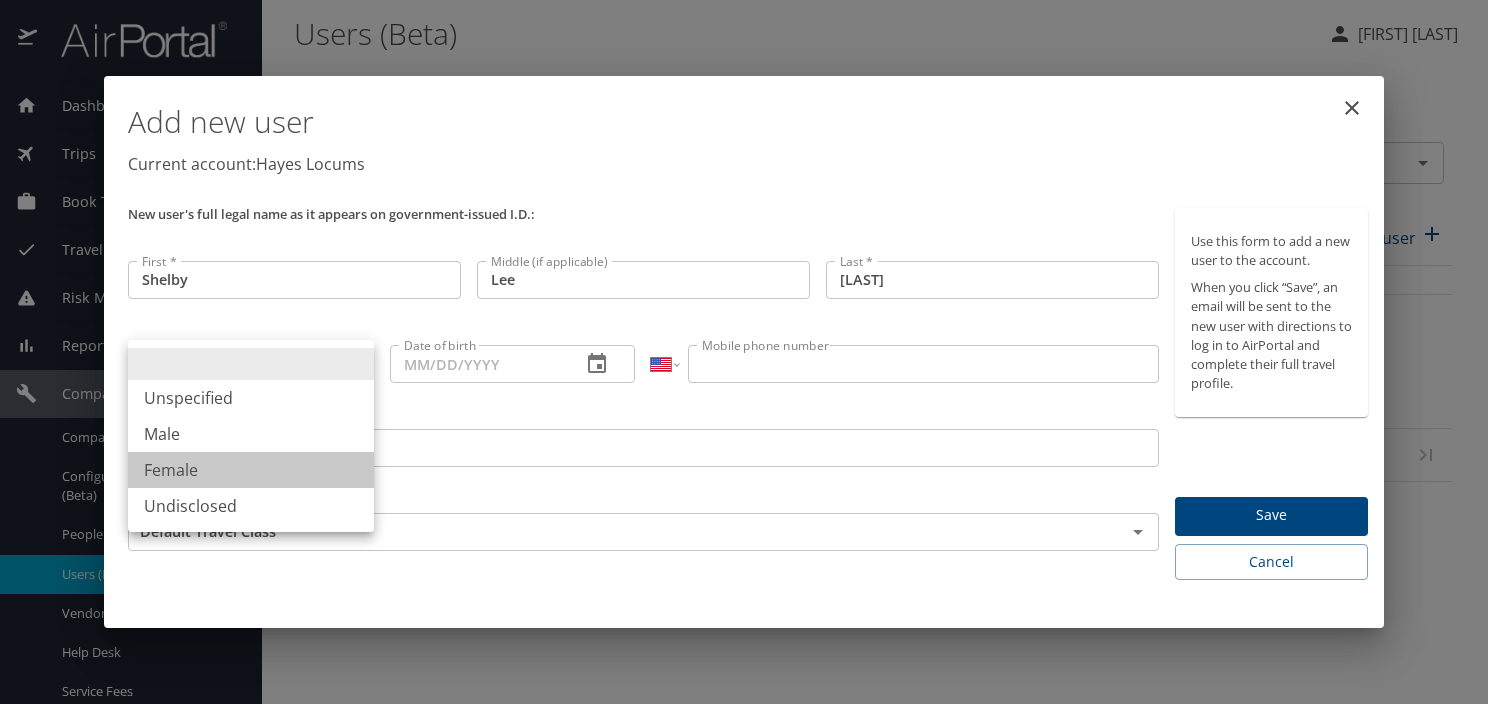 click on "Female" at bounding box center (251, 470) 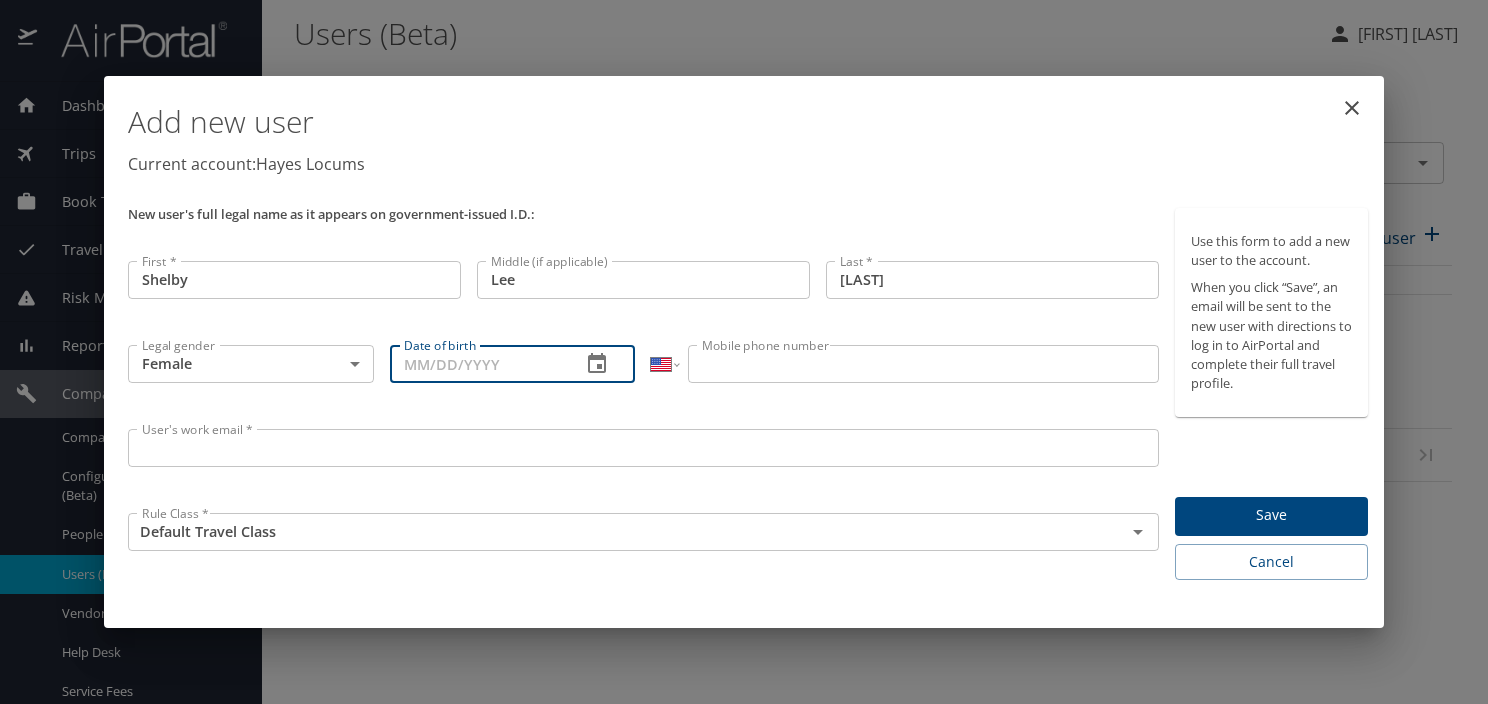 click on "Date of birth" at bounding box center (478, 364) 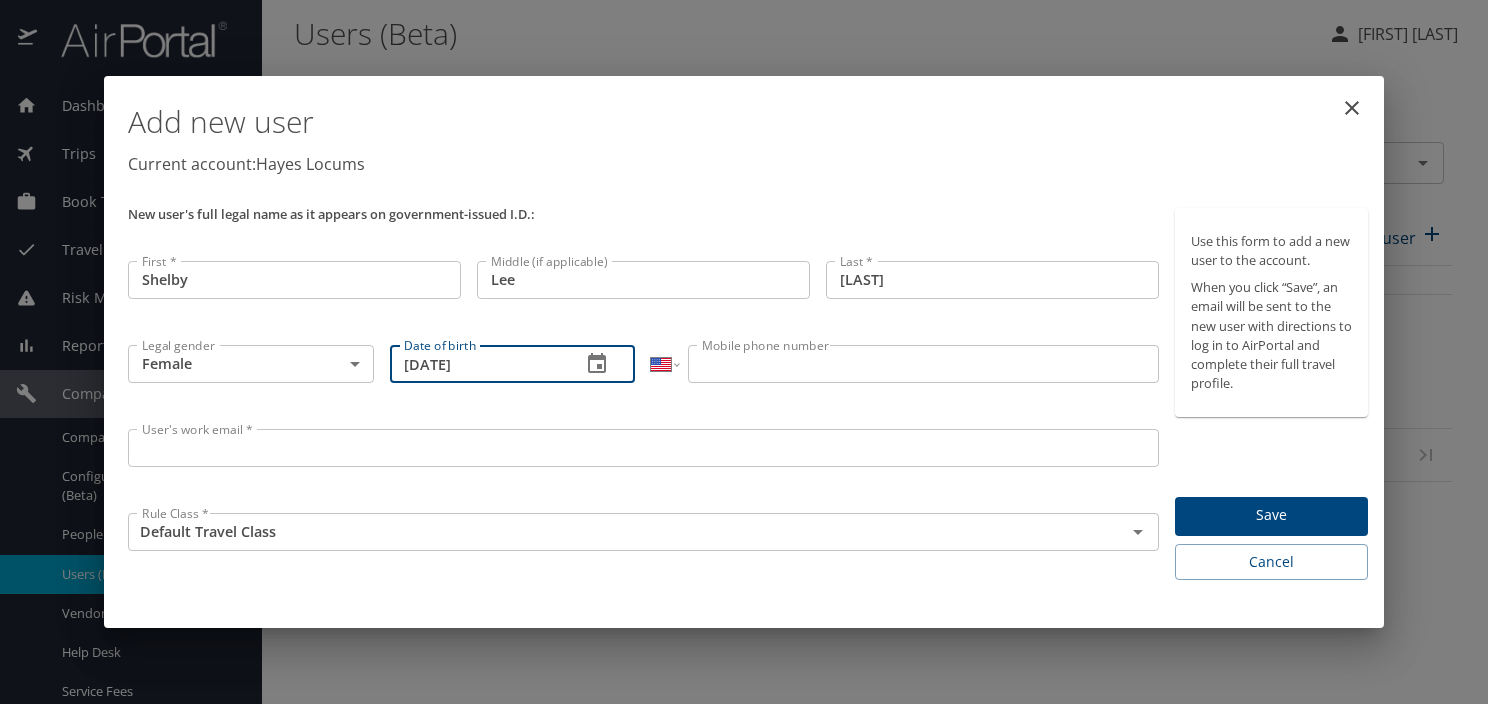 type on "[DATE]" 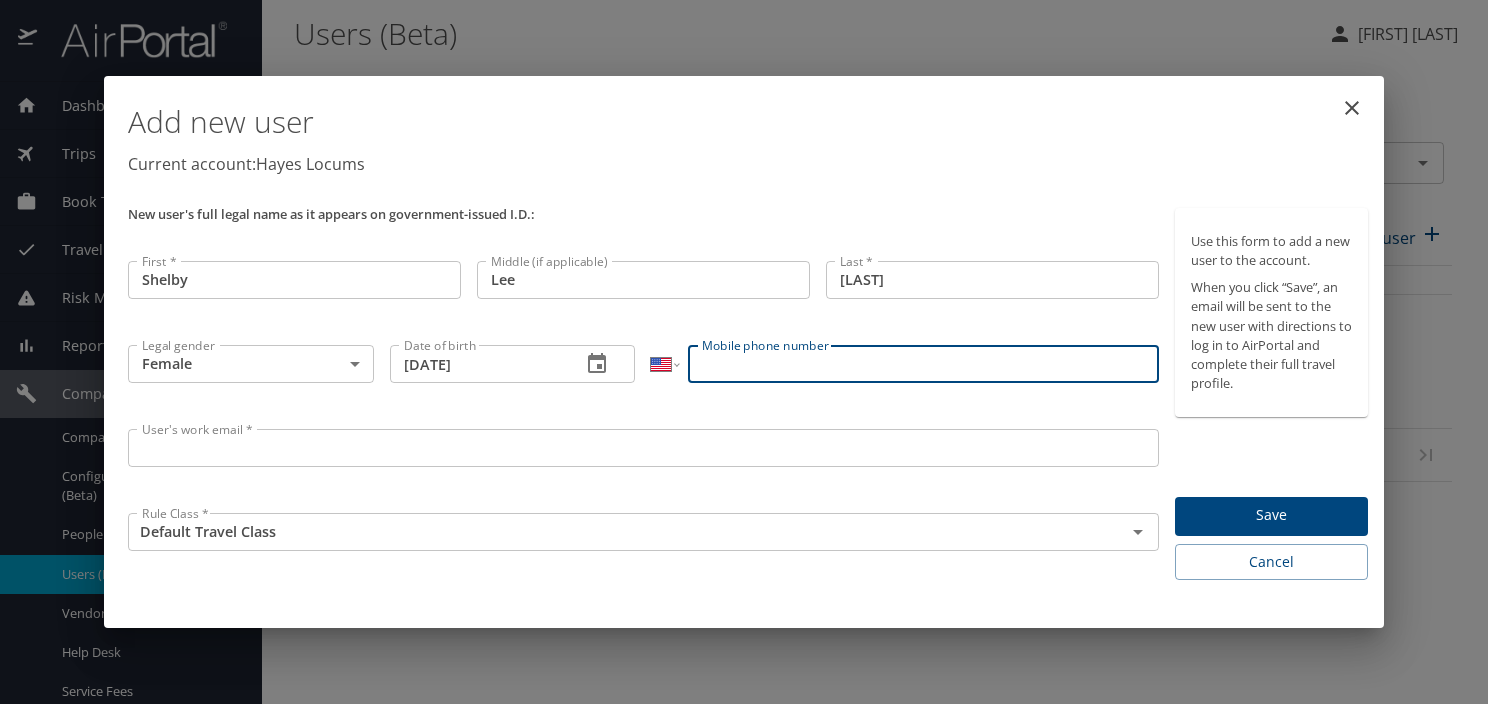 click on "Mobile phone number" at bounding box center (923, 364) 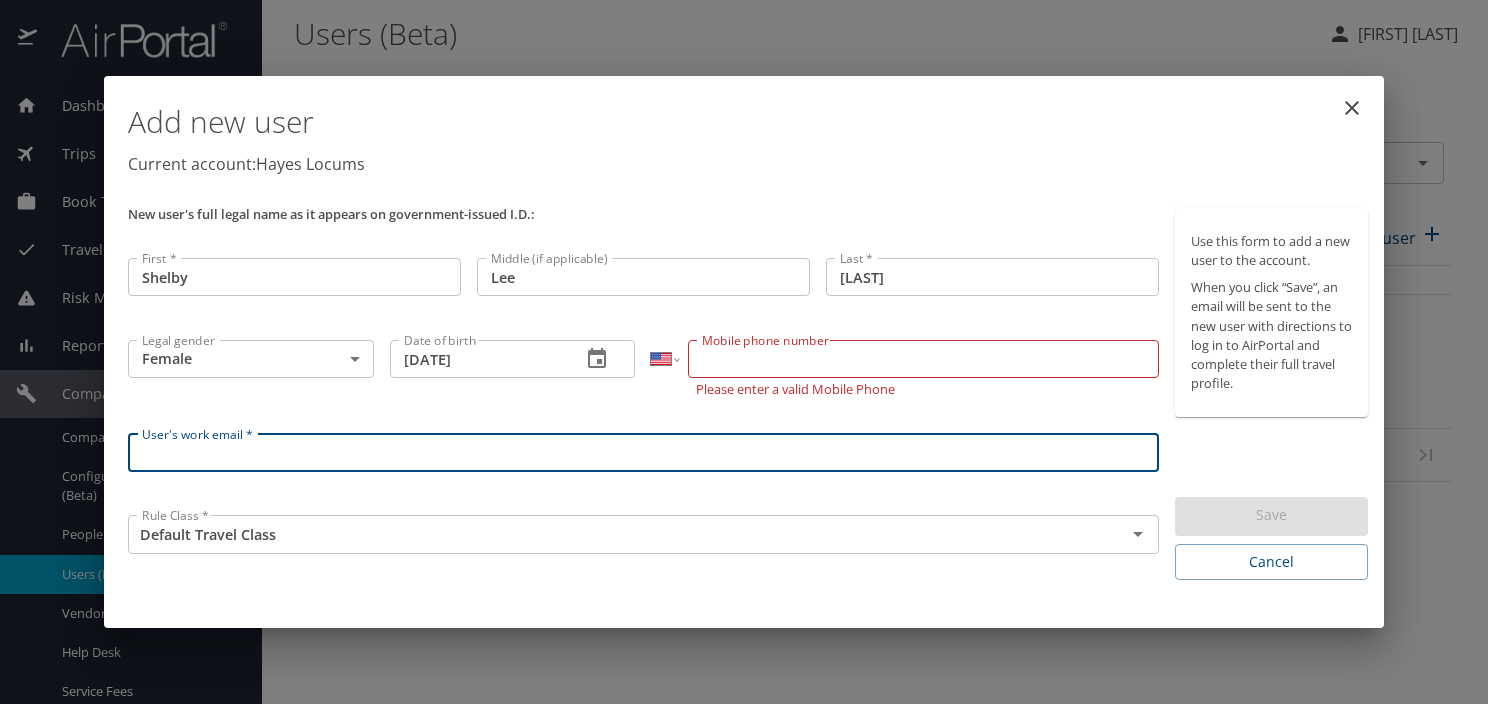click on "User's work email *" at bounding box center [643, 453] 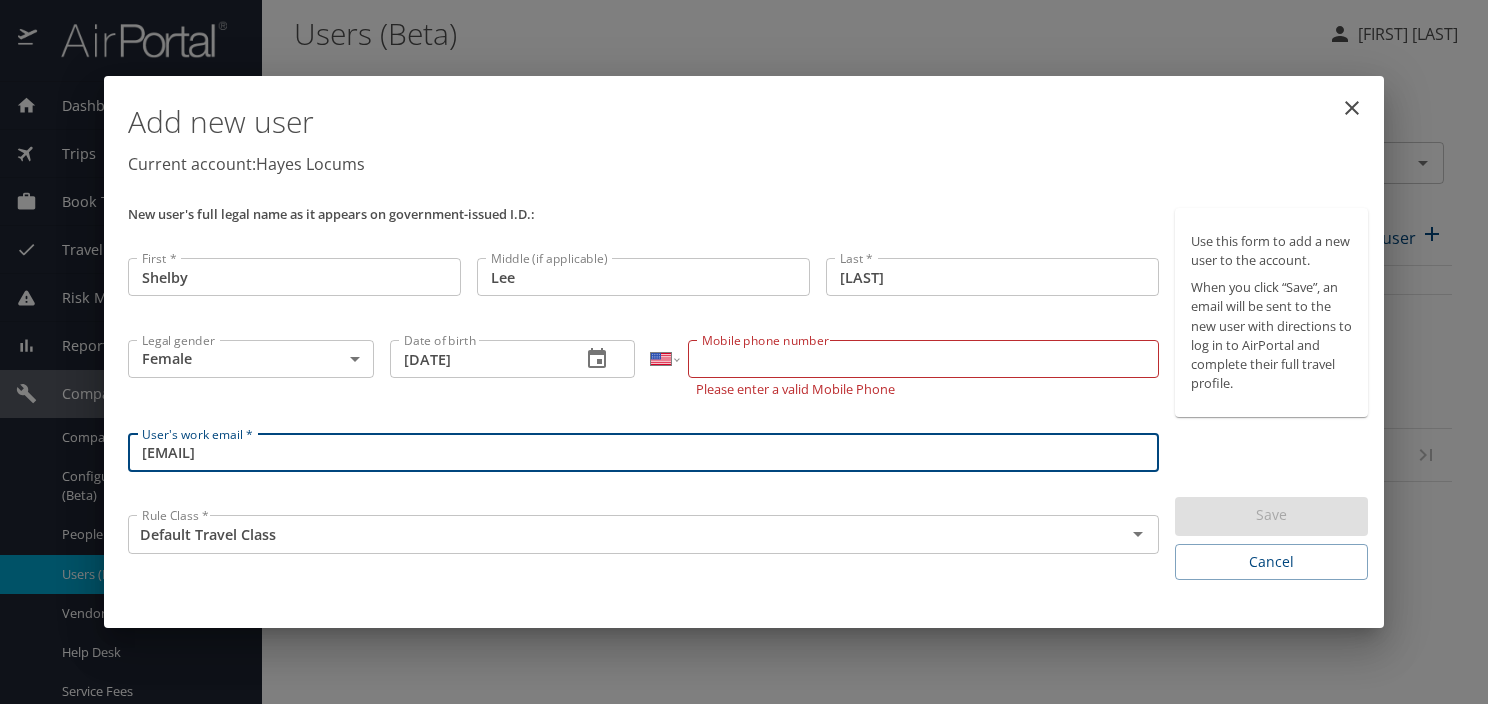type on "[EMAIL]" 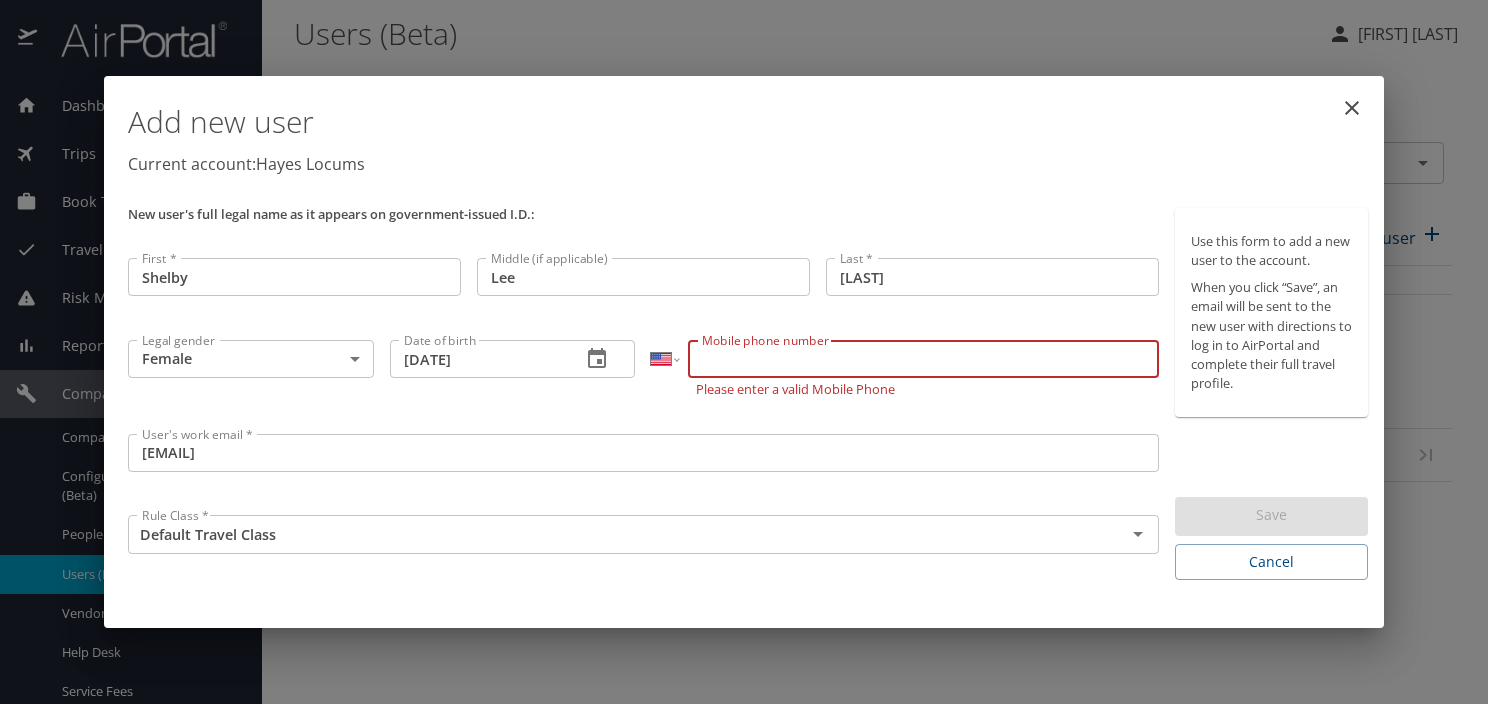 click on "Mobile phone number" at bounding box center [923, 359] 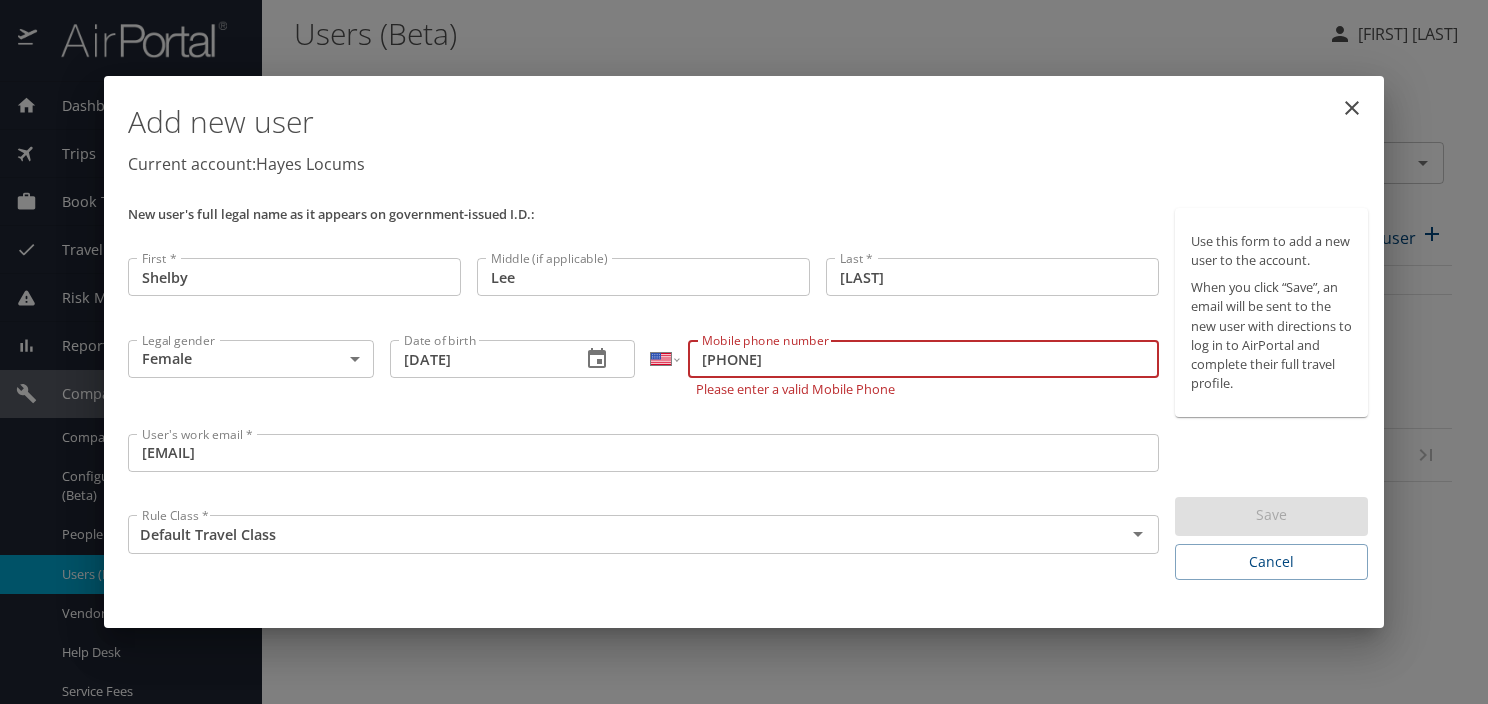 type on "[PHONE]" 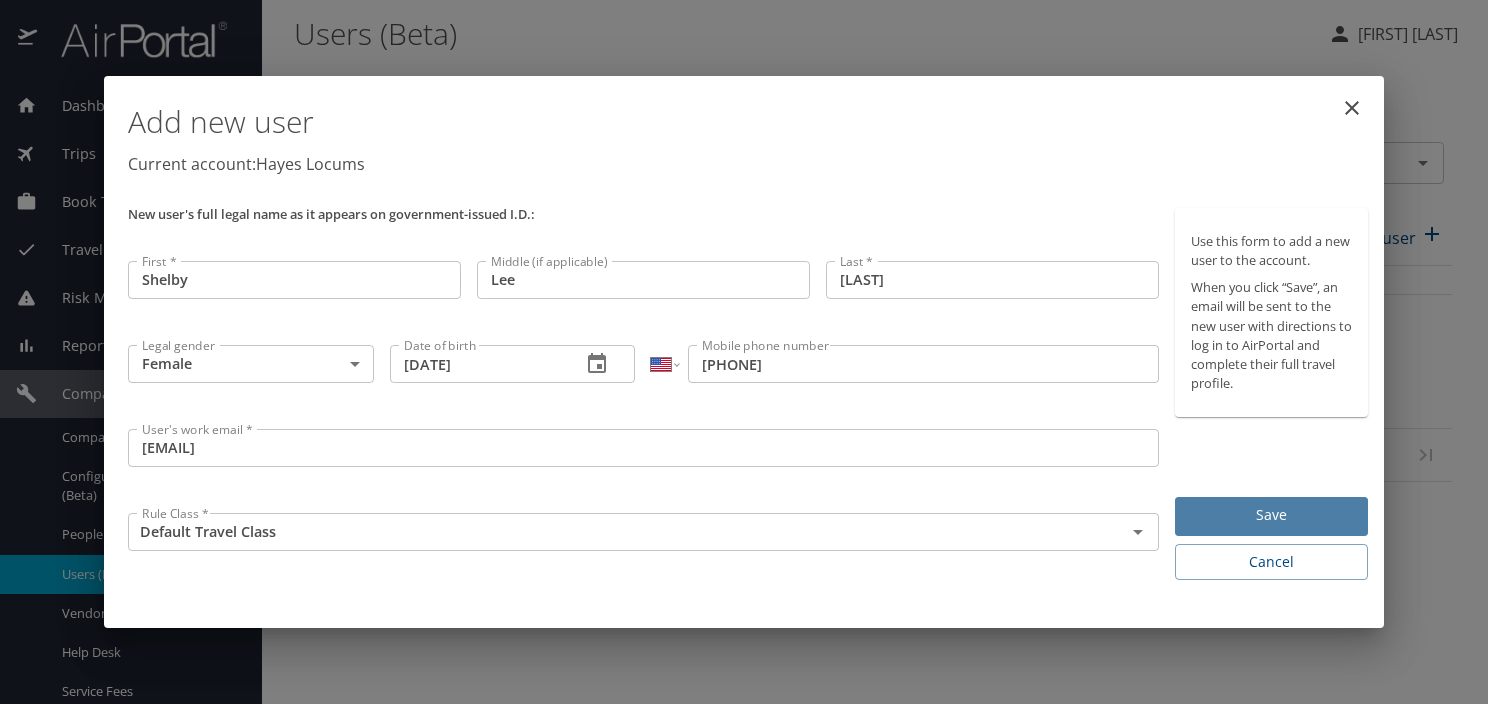 click on "Save" at bounding box center [1271, 515] 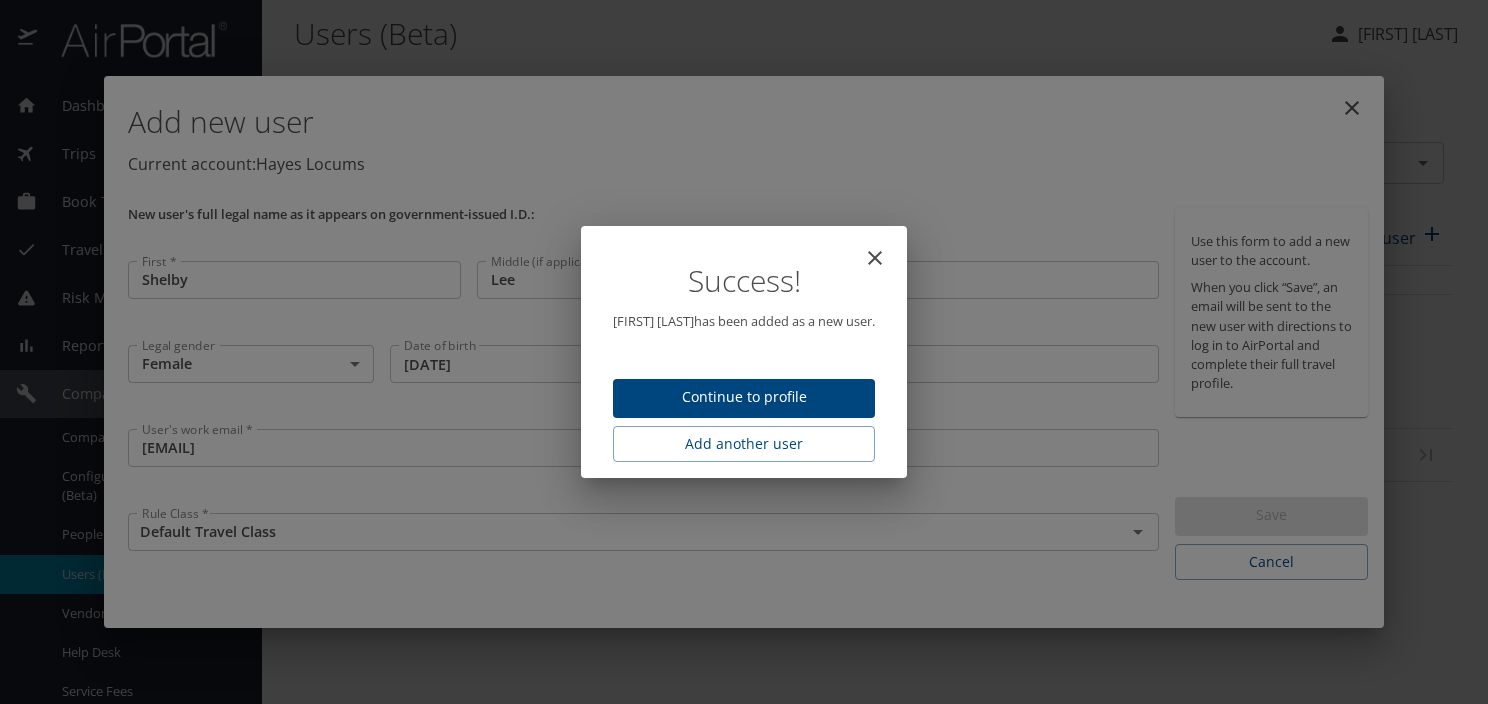 click on "Continue to profile" at bounding box center (744, 397) 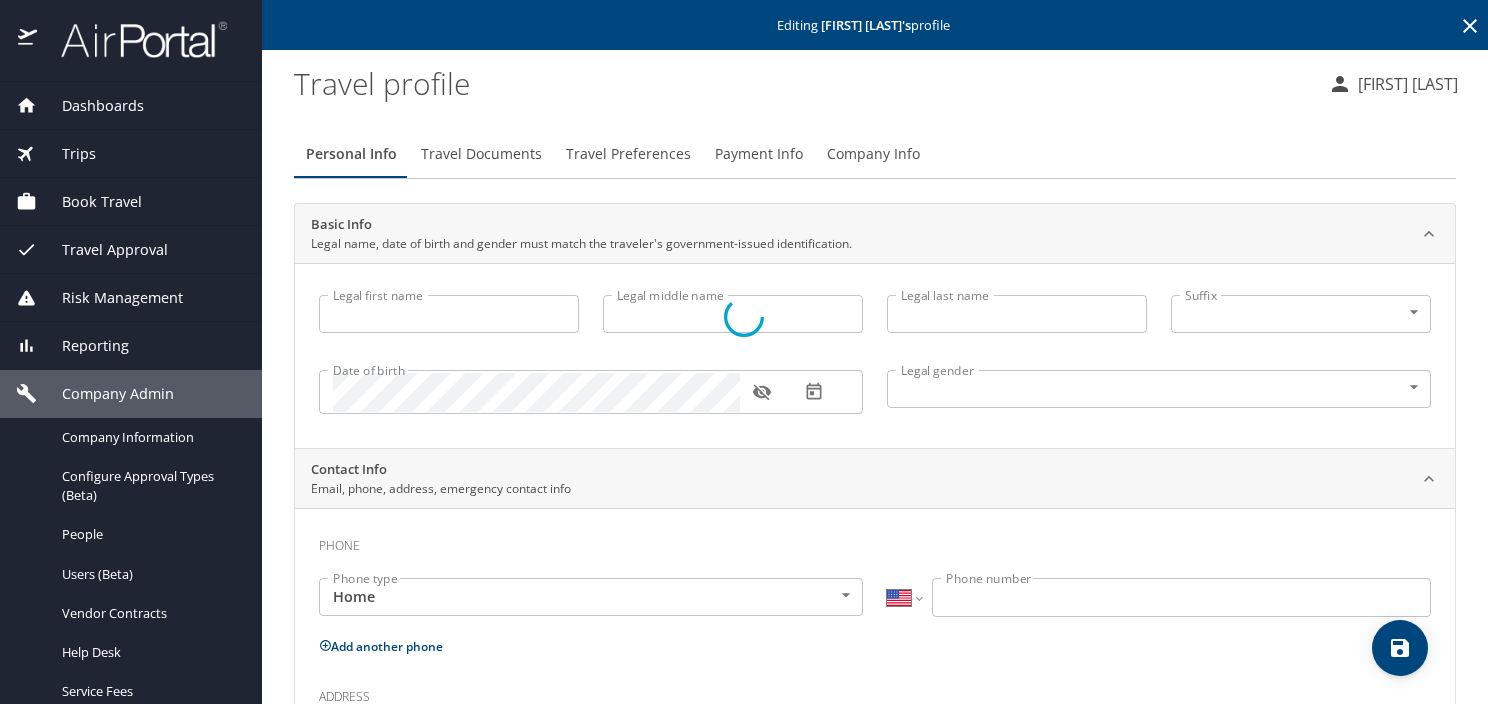 type on "Shelby" 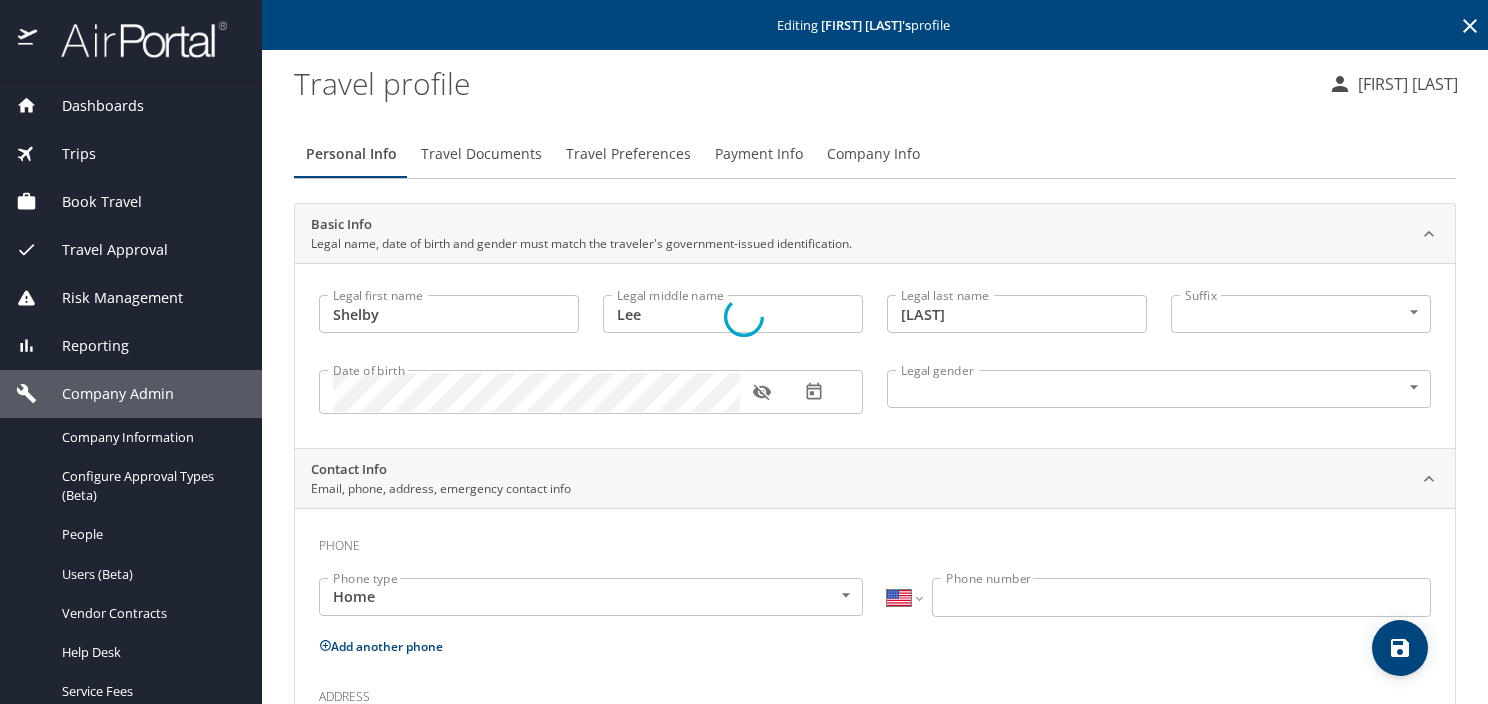 select on "US" 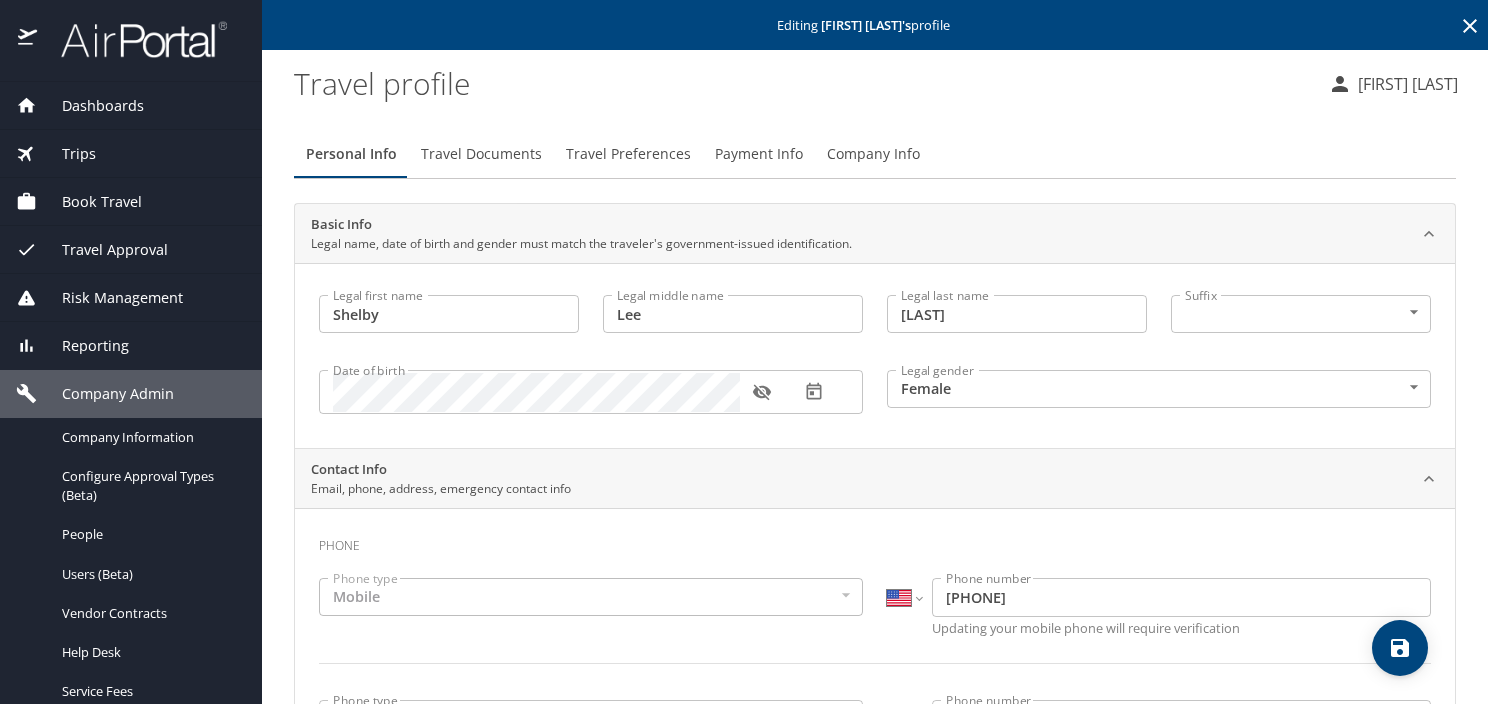 click on "Travel Documents" at bounding box center (481, 154) 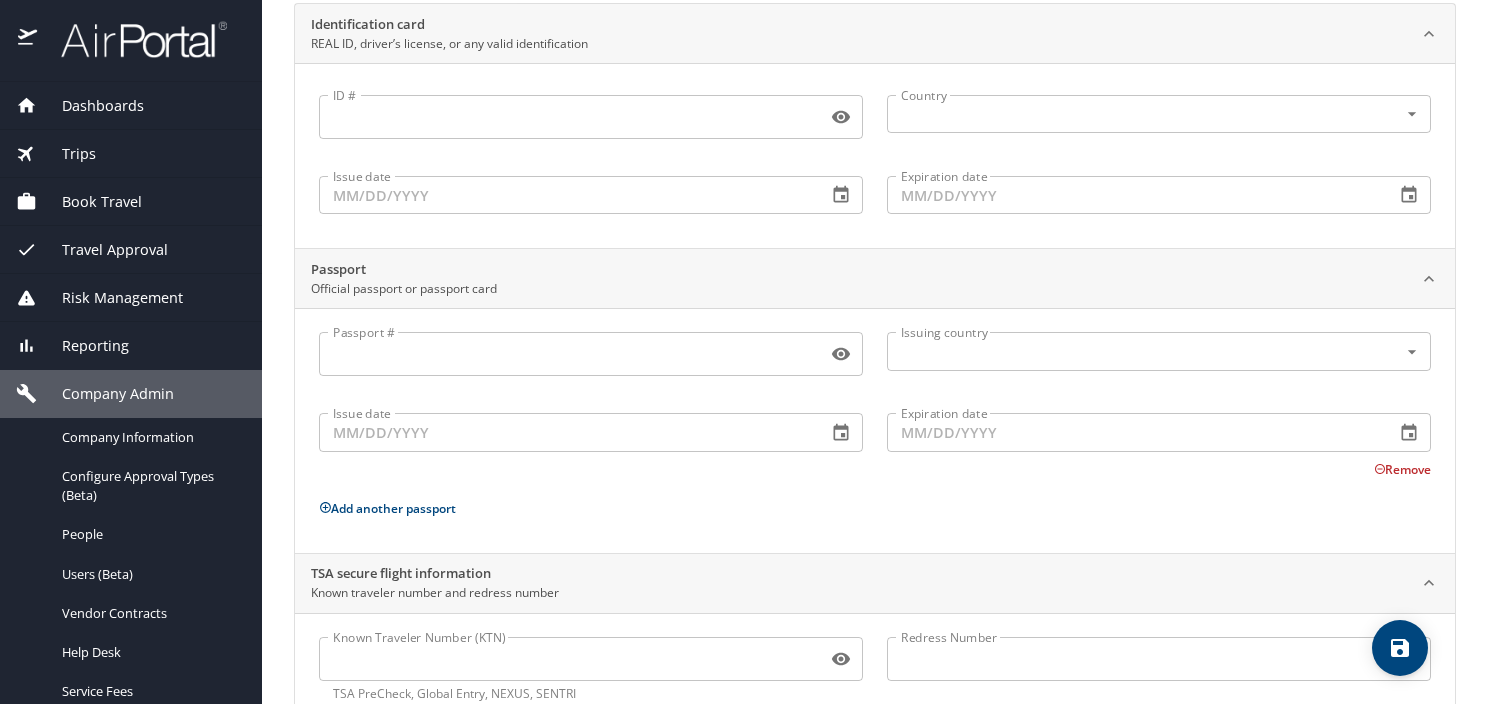scroll, scrollTop: 257, scrollLeft: 0, axis: vertical 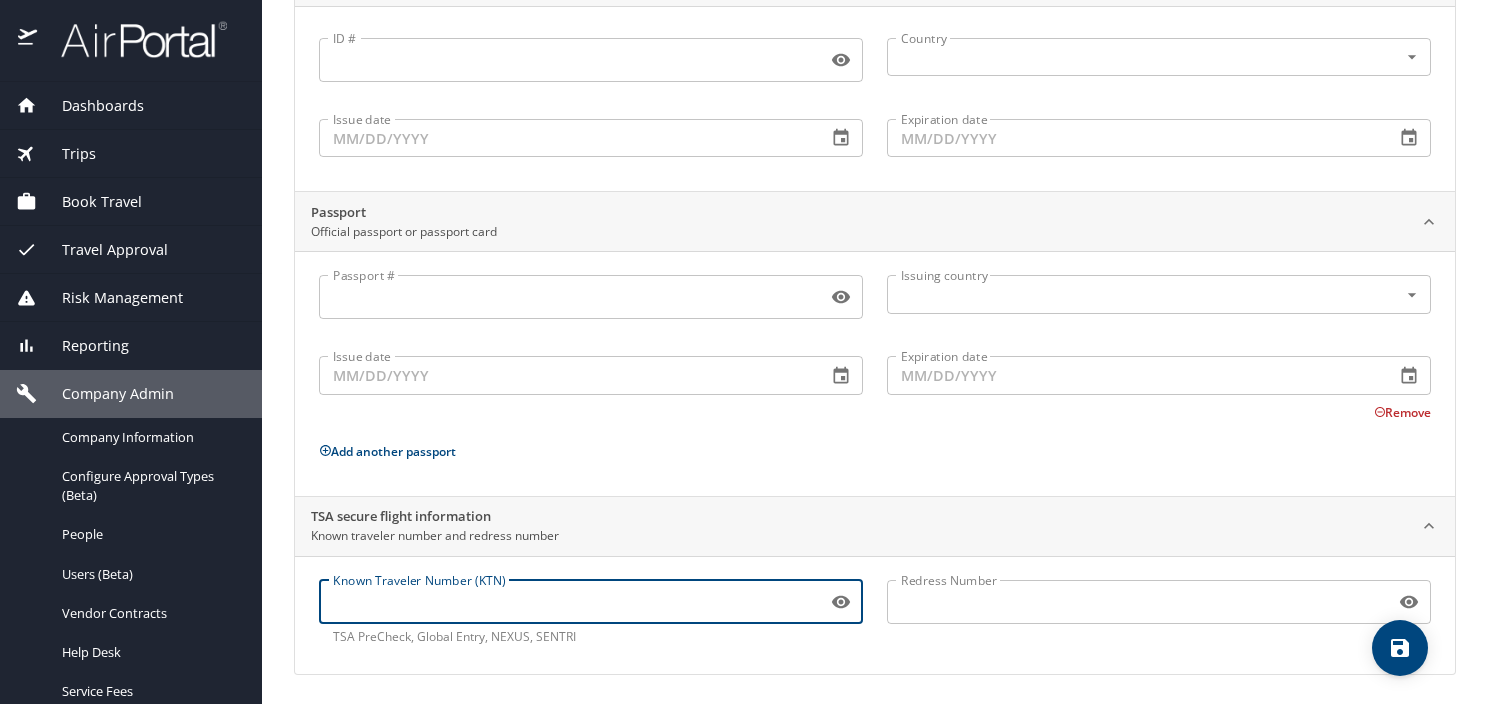 click on "Known Traveler Number (KTN)" at bounding box center (569, 602) 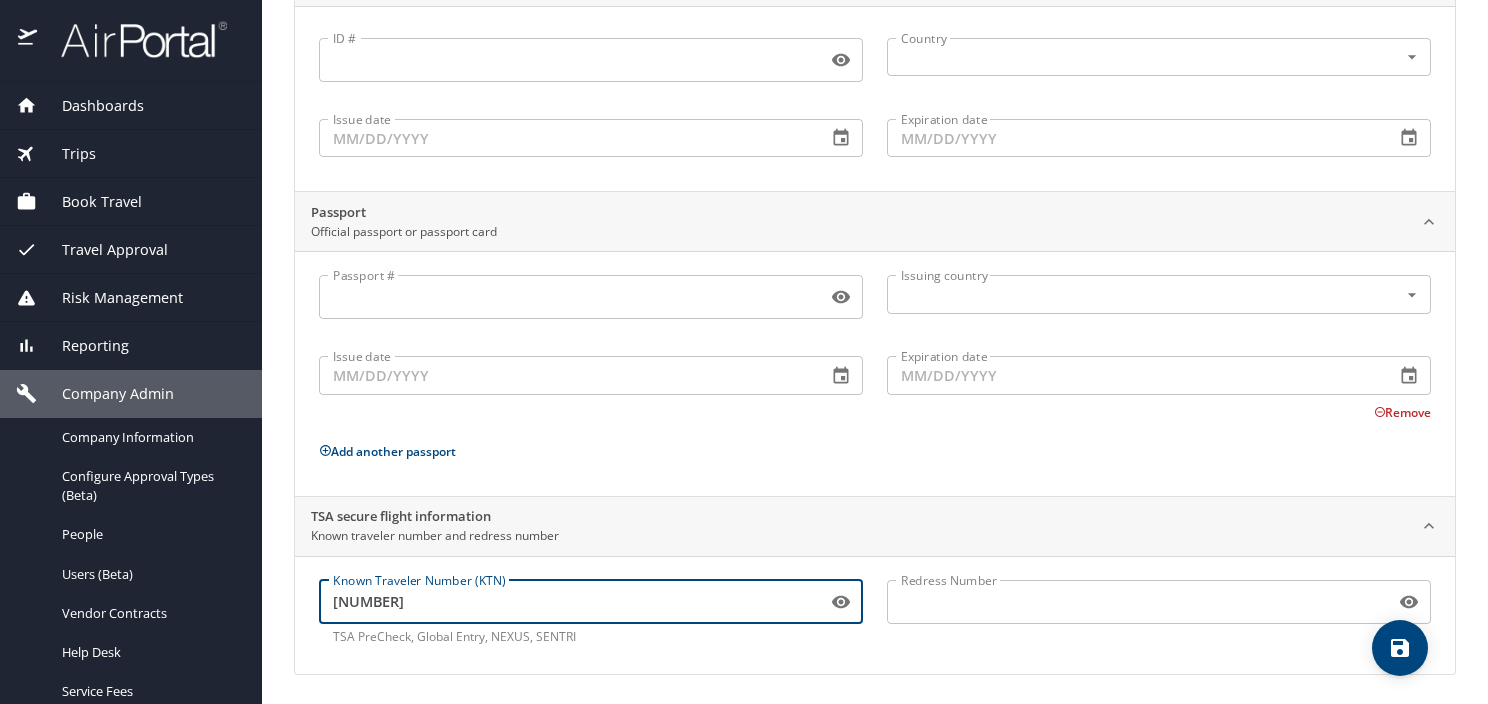 type on "[NUMBER]" 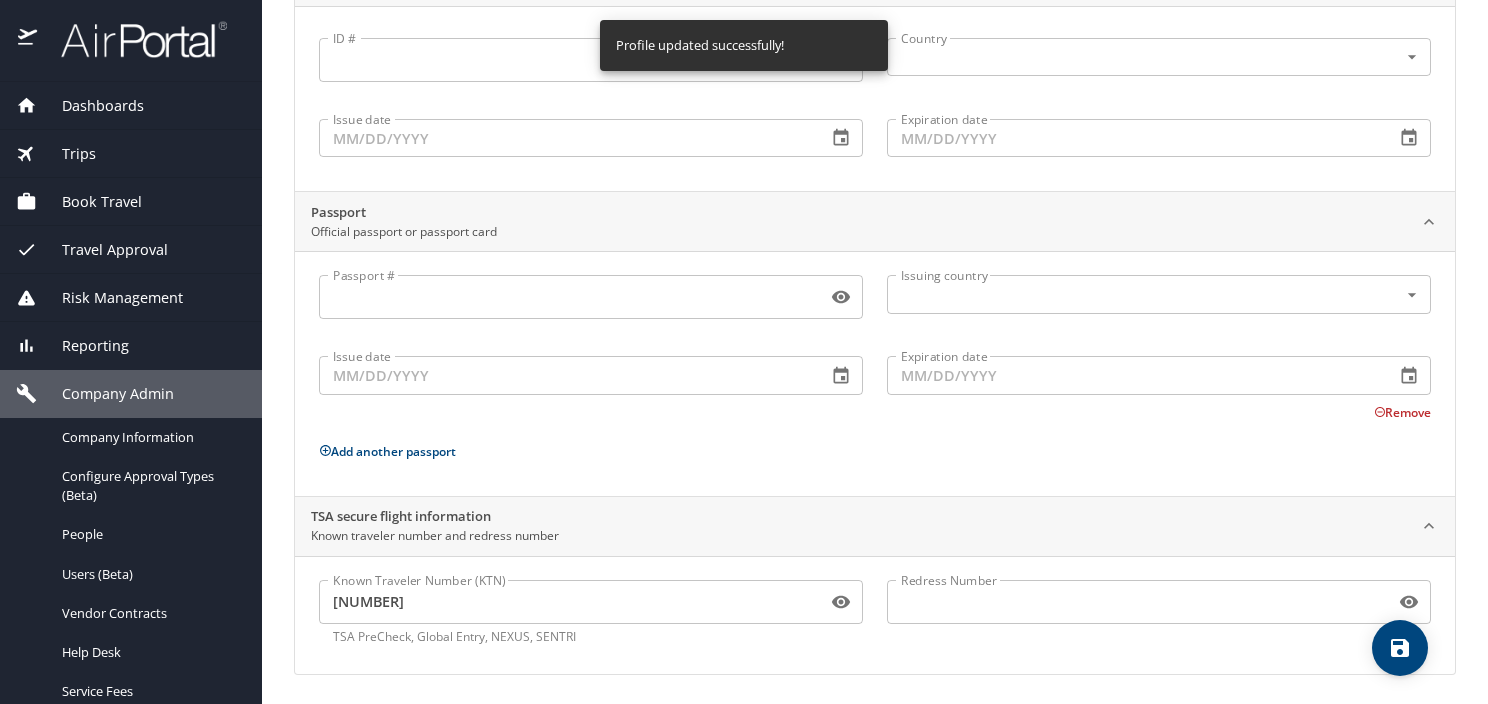 scroll, scrollTop: 0, scrollLeft: 0, axis: both 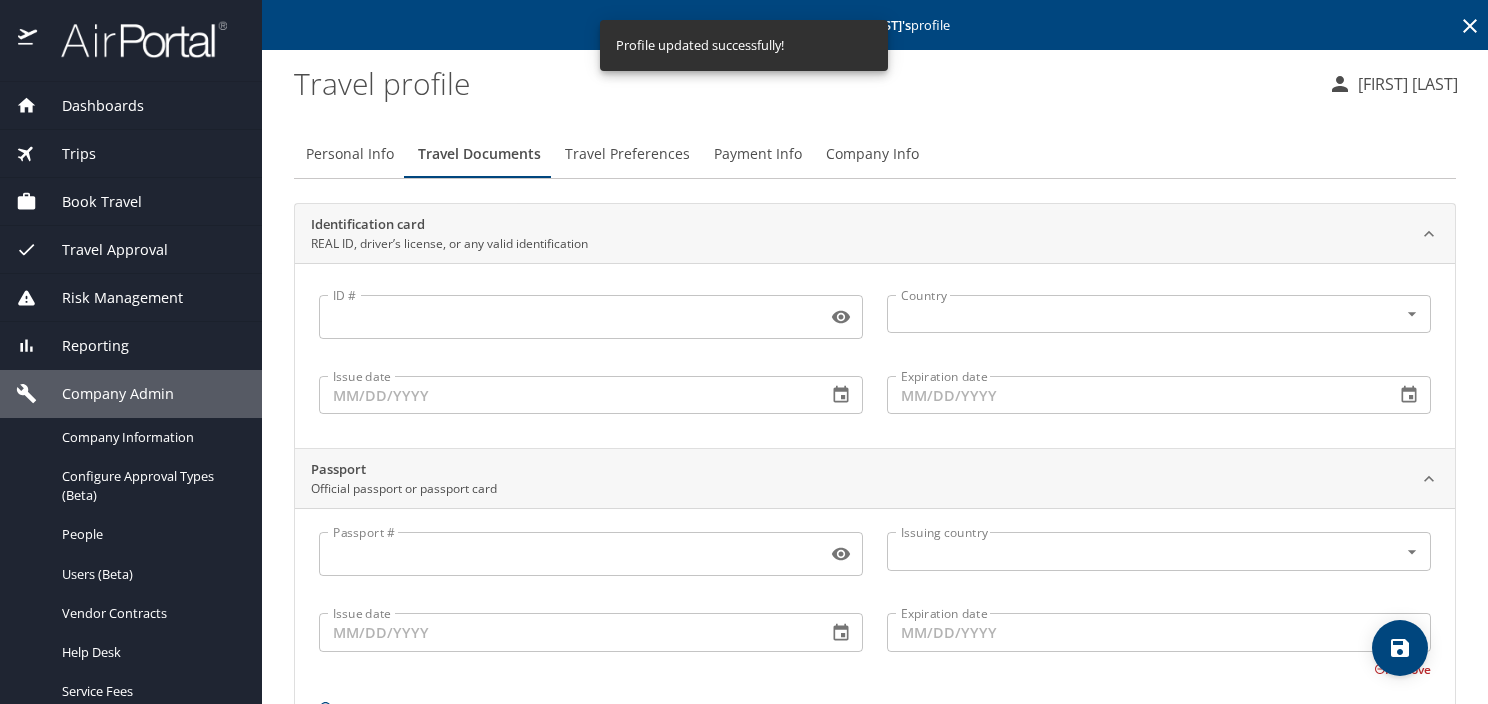 click on "Travel Preferences" at bounding box center (627, 154) 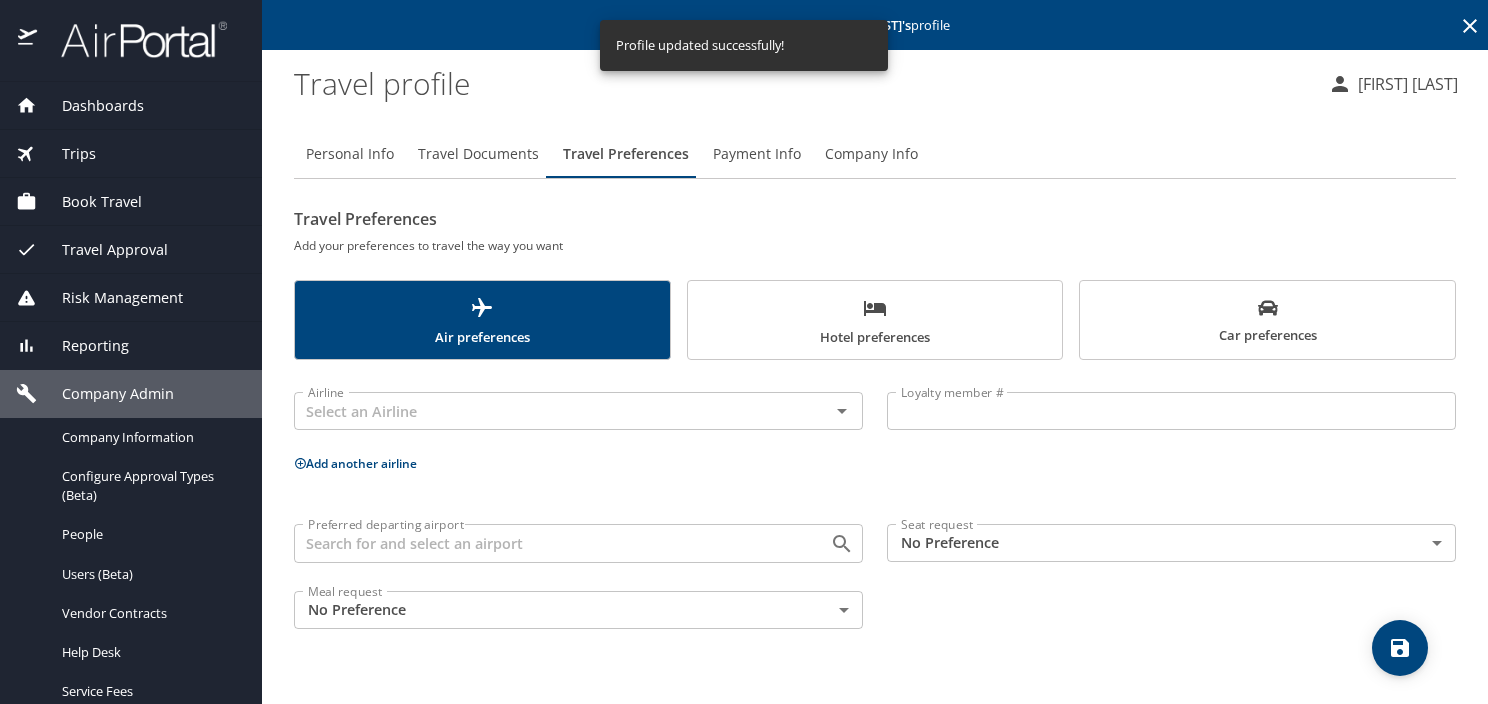 click on "Air preferences" at bounding box center (482, 322) 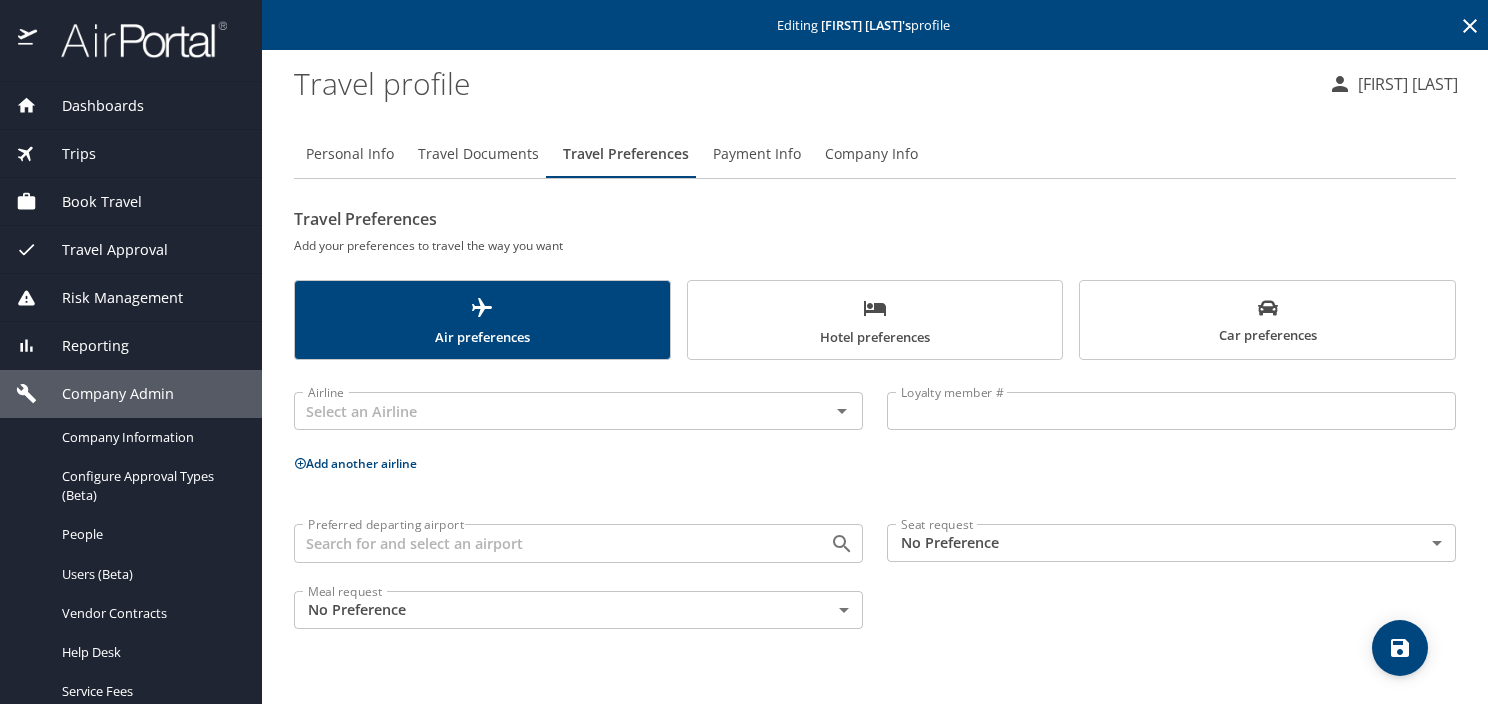 click on "Dashboards AirPortal 360™ Manager My Travel Dashboard Trips Airtinerary® Lookup Current / Future Trips Past Trips Trips Missing Hotel Hotel Check-ins Book Travel Request Agent Booking Approval Request (Beta) Book/Manage Online Trips Travel Approval Pending Trip Approvals Approved Trips Canceled Trips Approvals (Beta) Risk Management SecurityLogic® Map Assistance Requests Travel Alerts Notifications Reporting Unused Tickets Savings Tracker Value Scorecard Virtual Pay Lookup Domo IBank Prime Analytics Company Admin Company Information Configure Approval Types (Beta) People Users (Beta) Vendor Contracts Help Desk Service Fees Reporting Fields (Beta) Report Settings Virtual Pay Settings Employee Tools Help Desk Editing [FIRST] [LAST]'s profile Travel profile [FIRST] [LAST] Personal Info Travel Documents Travel Preferences Payment Info Company Info Travel Preferences Add your preferences to travel the way you want Air preferences Hotel preferences Car preferences Airline Airline Loyalty member" at bounding box center [744, 352] 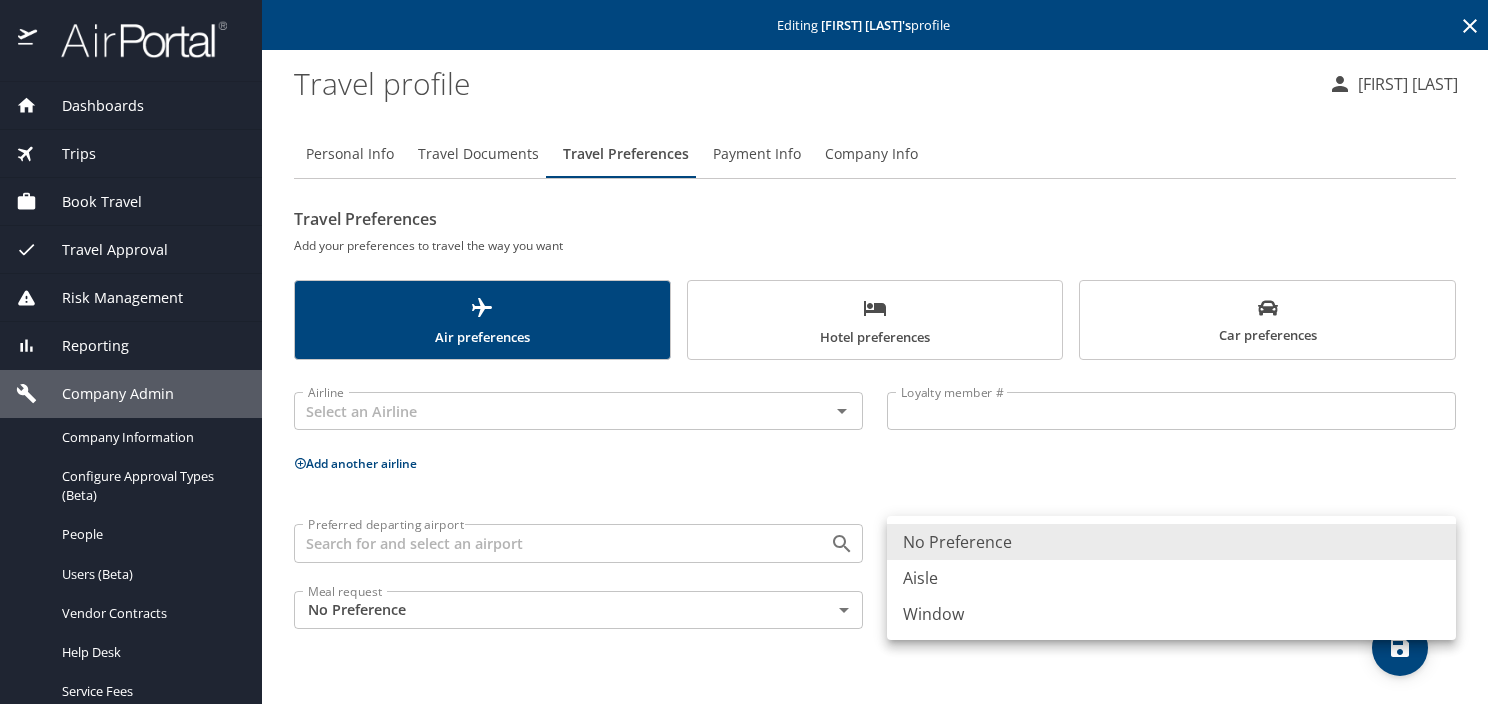 click on "Window" at bounding box center (1171, 614) 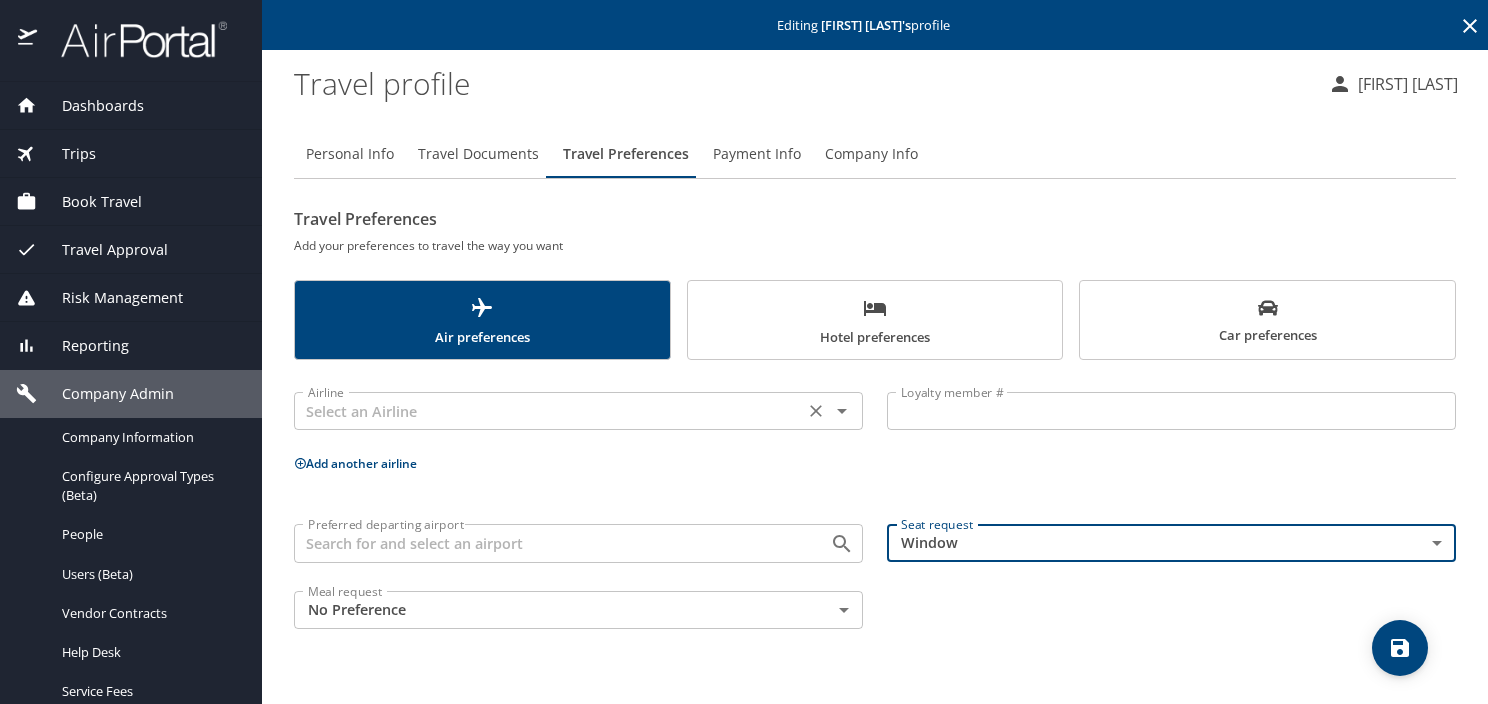 click at bounding box center [549, 411] 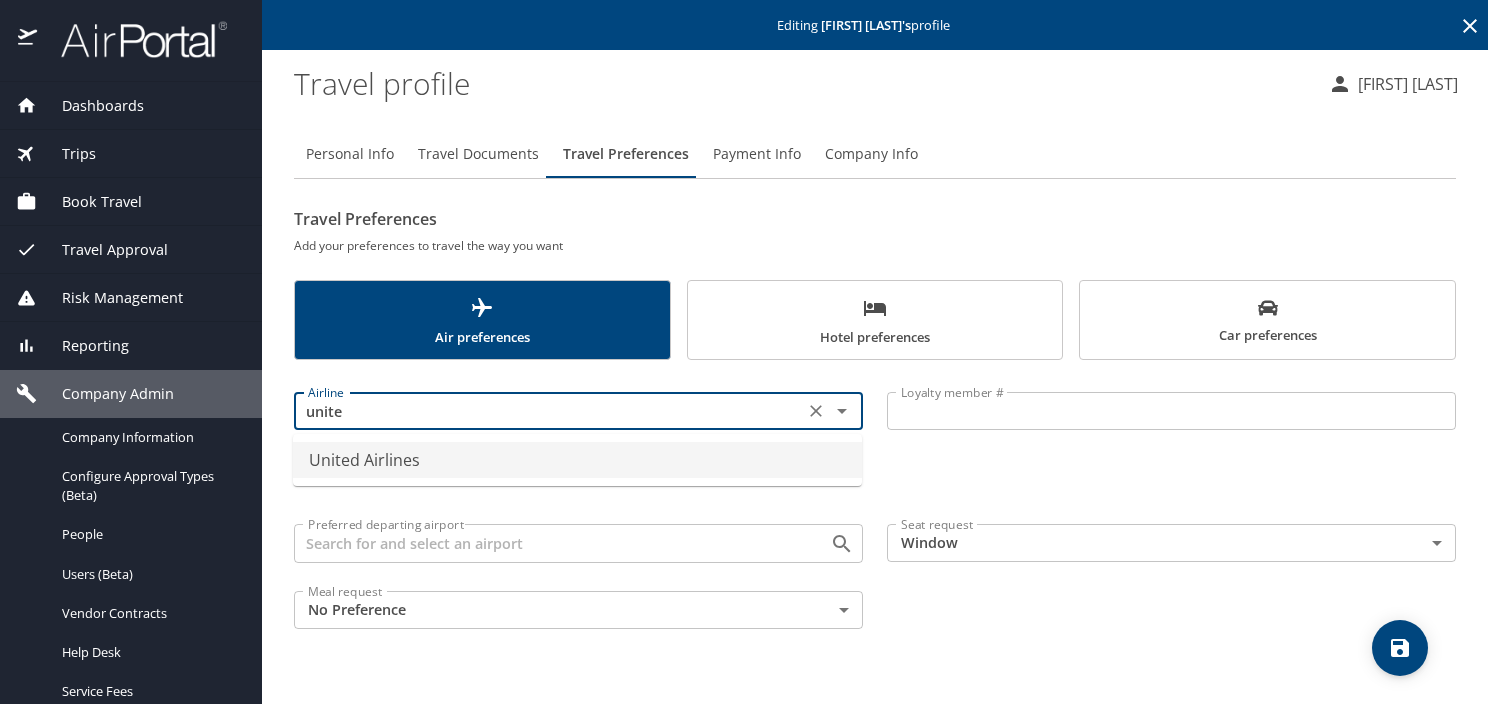 click on "United Airlines" at bounding box center (577, 460) 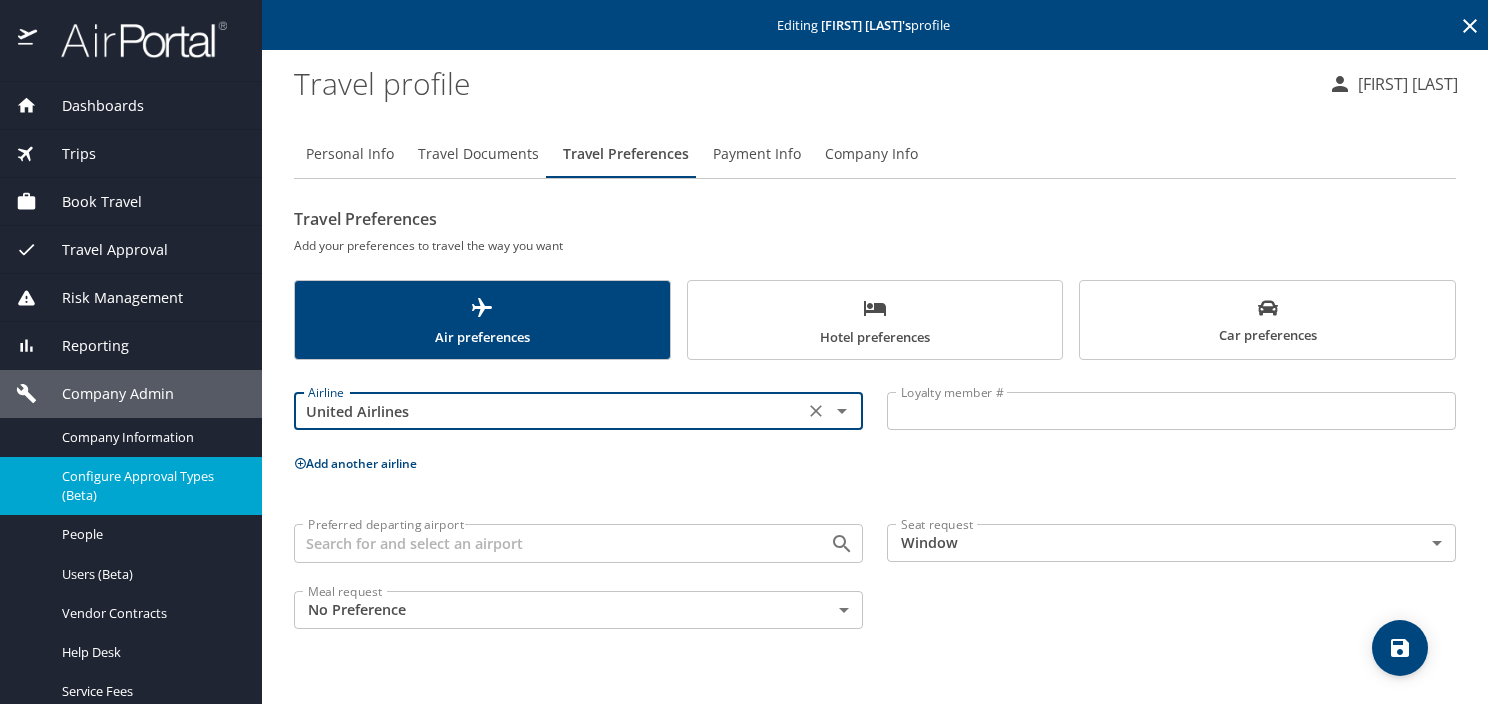 type on "United Airlines" 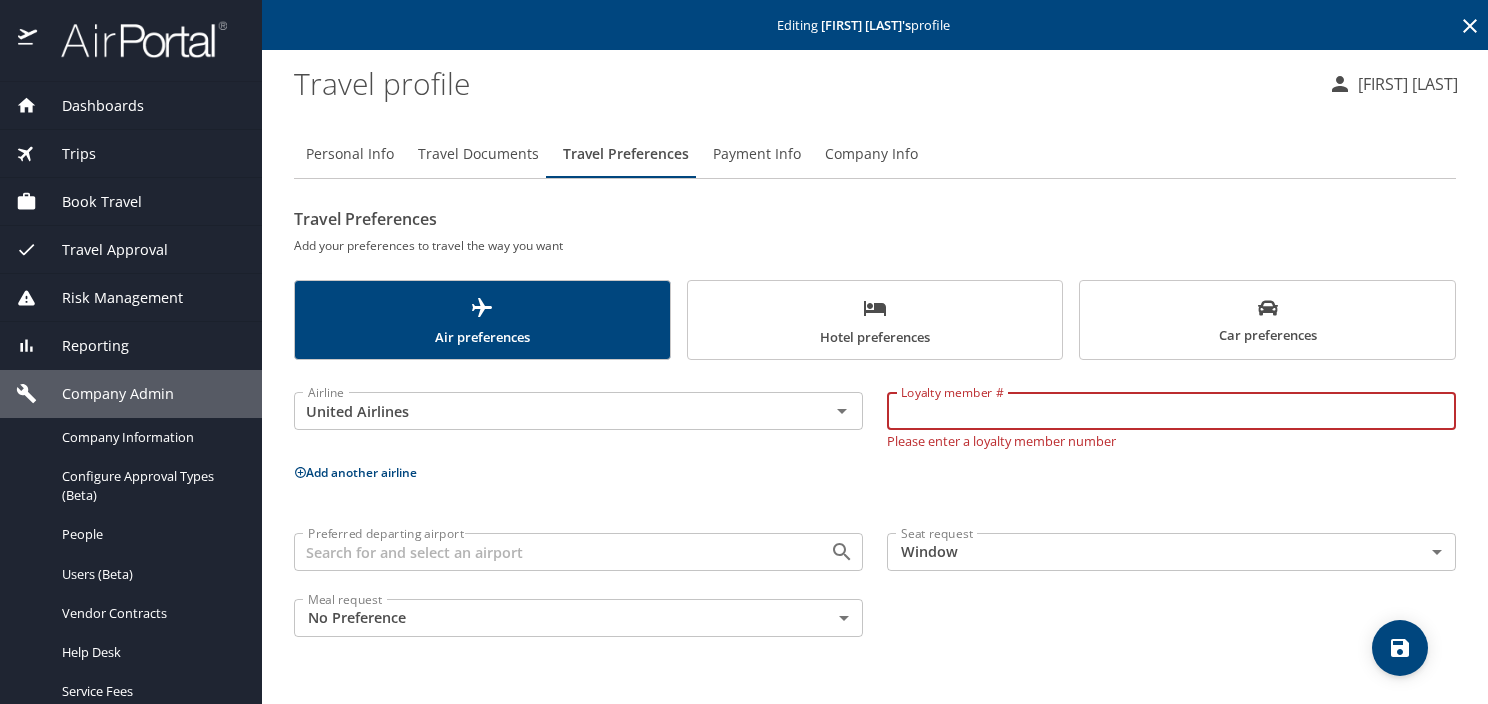 click on "Loyalty member #" at bounding box center [1171, 411] 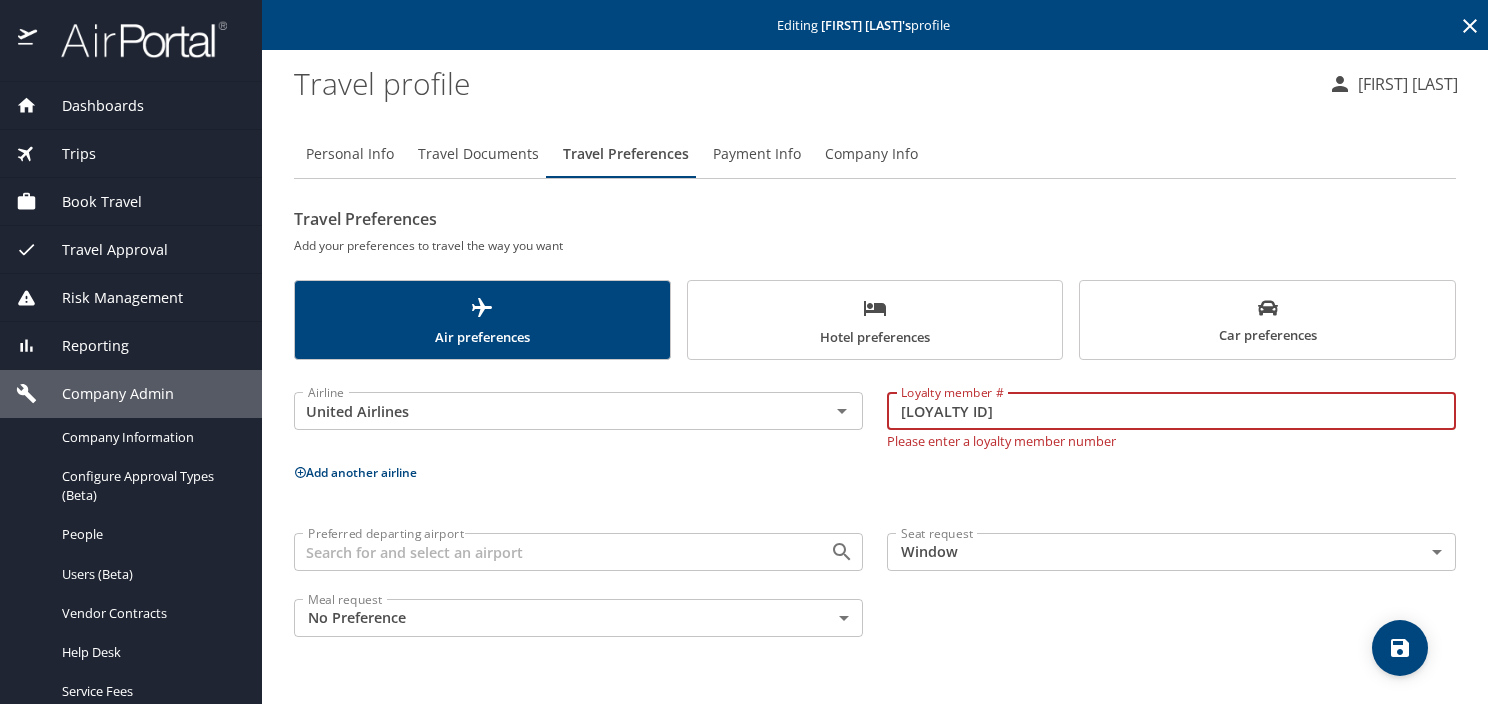 type on "[LOYALTY ID]" 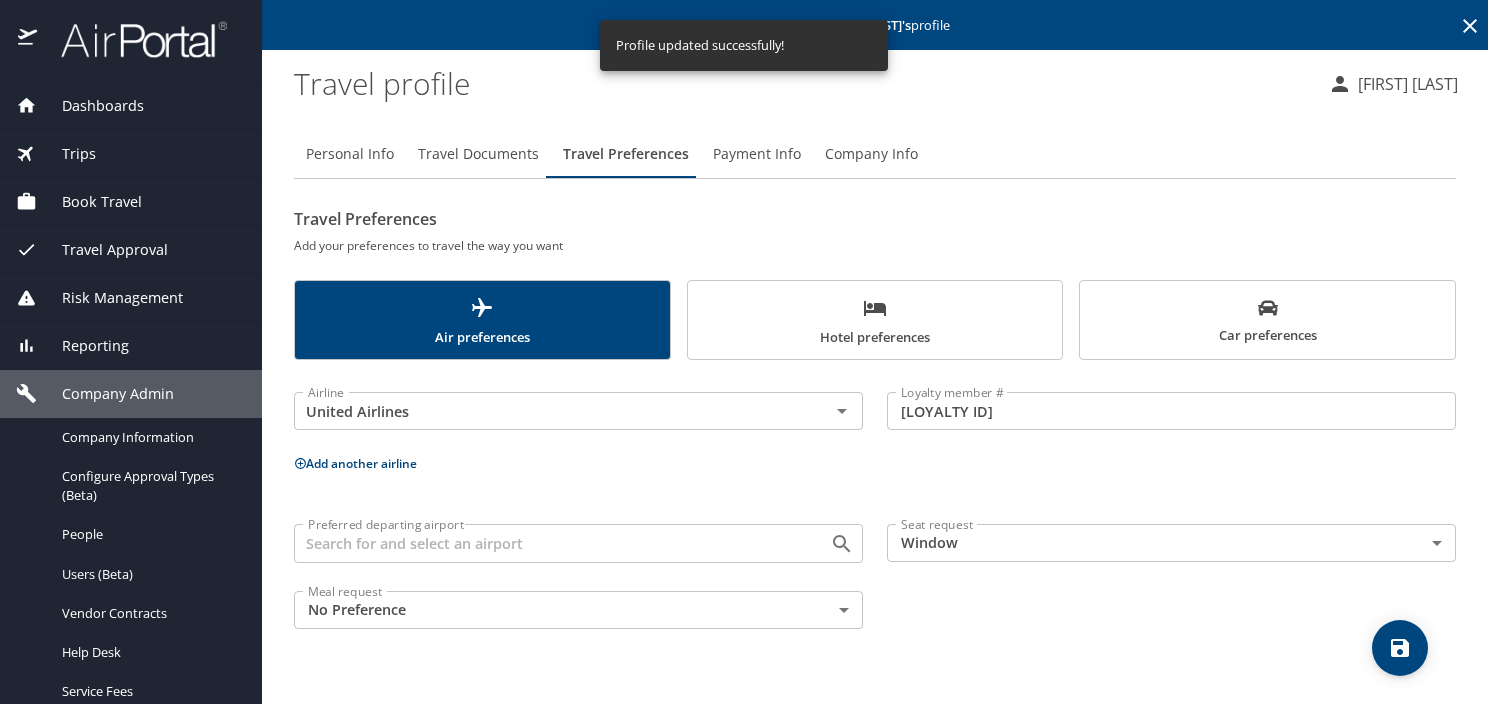 click on "Add another airline" at bounding box center [355, 463] 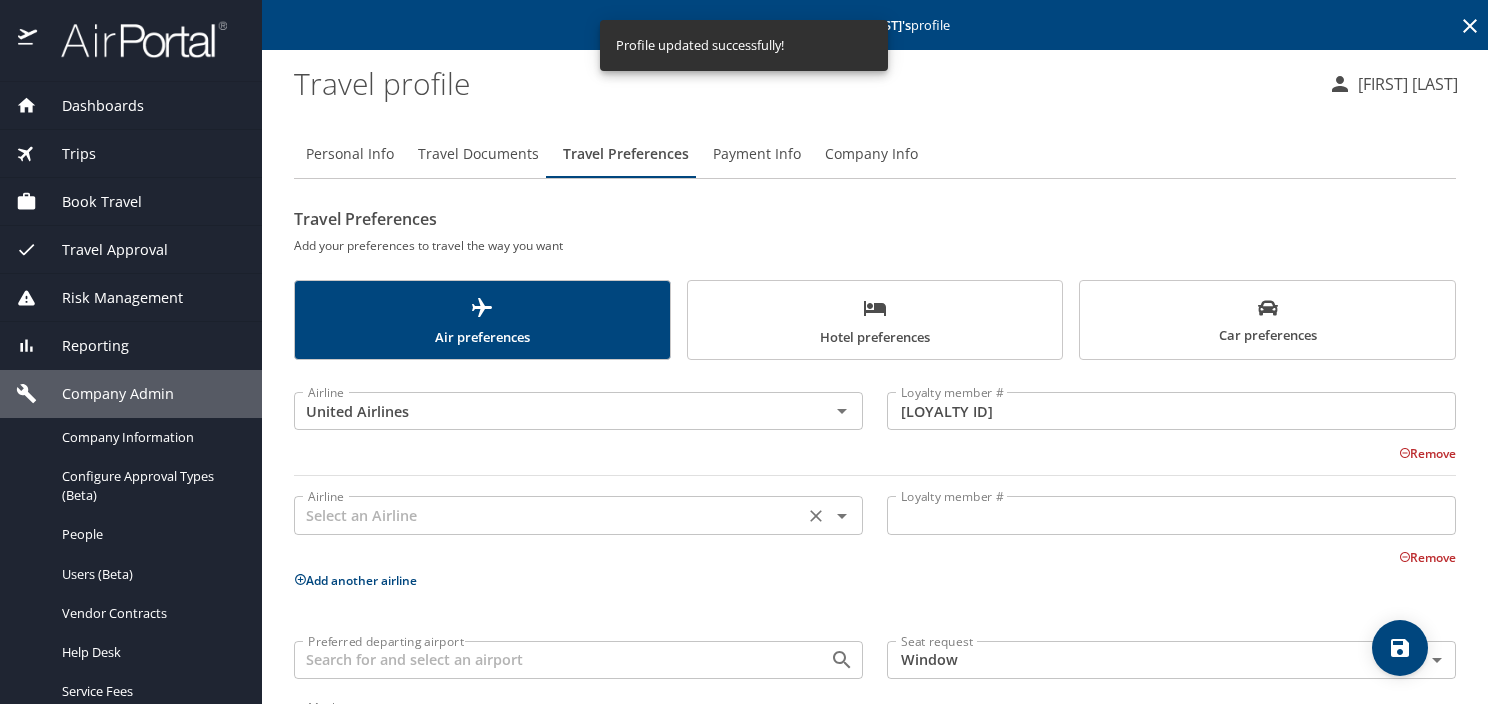 click at bounding box center [549, 515] 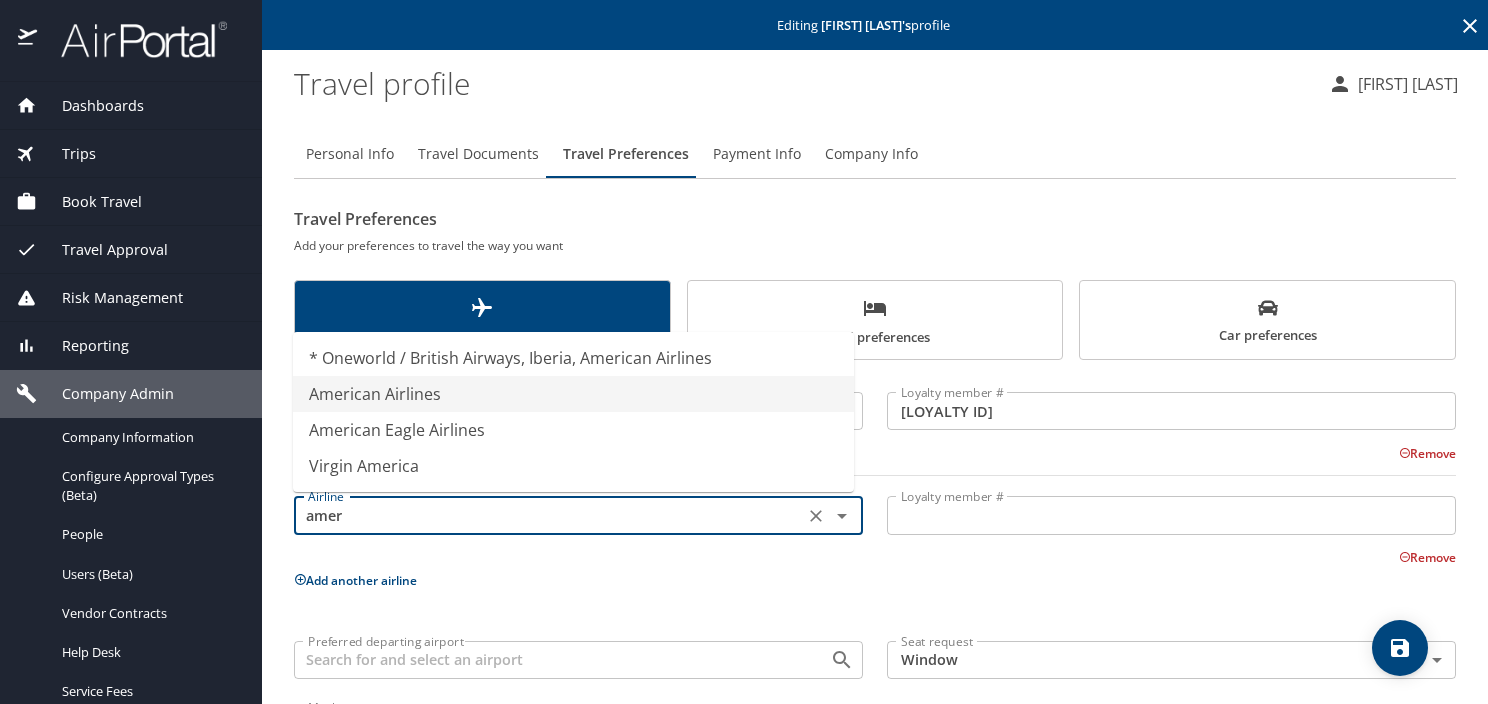 click on "American Airlines" at bounding box center (573, 394) 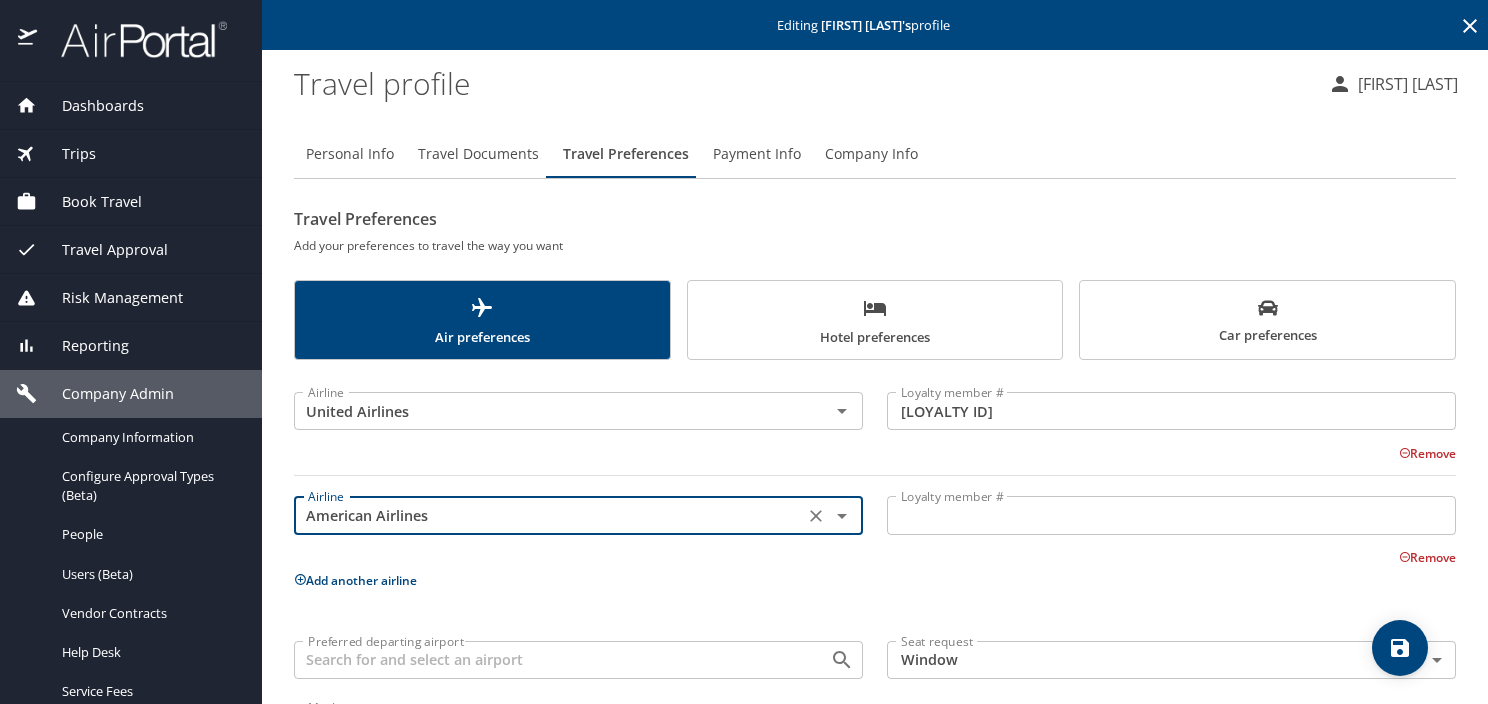 type on "American Airlines" 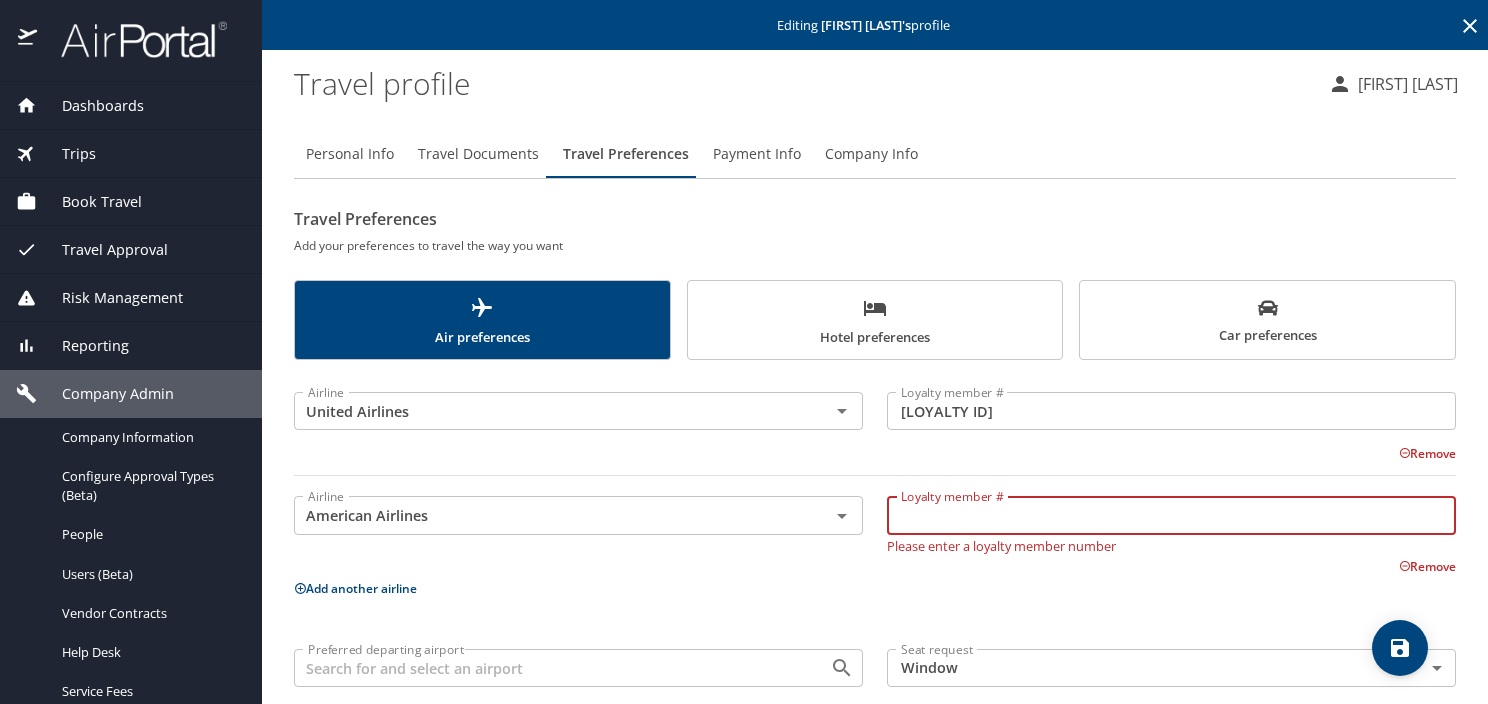 paste on "[LOYALTY ID]" 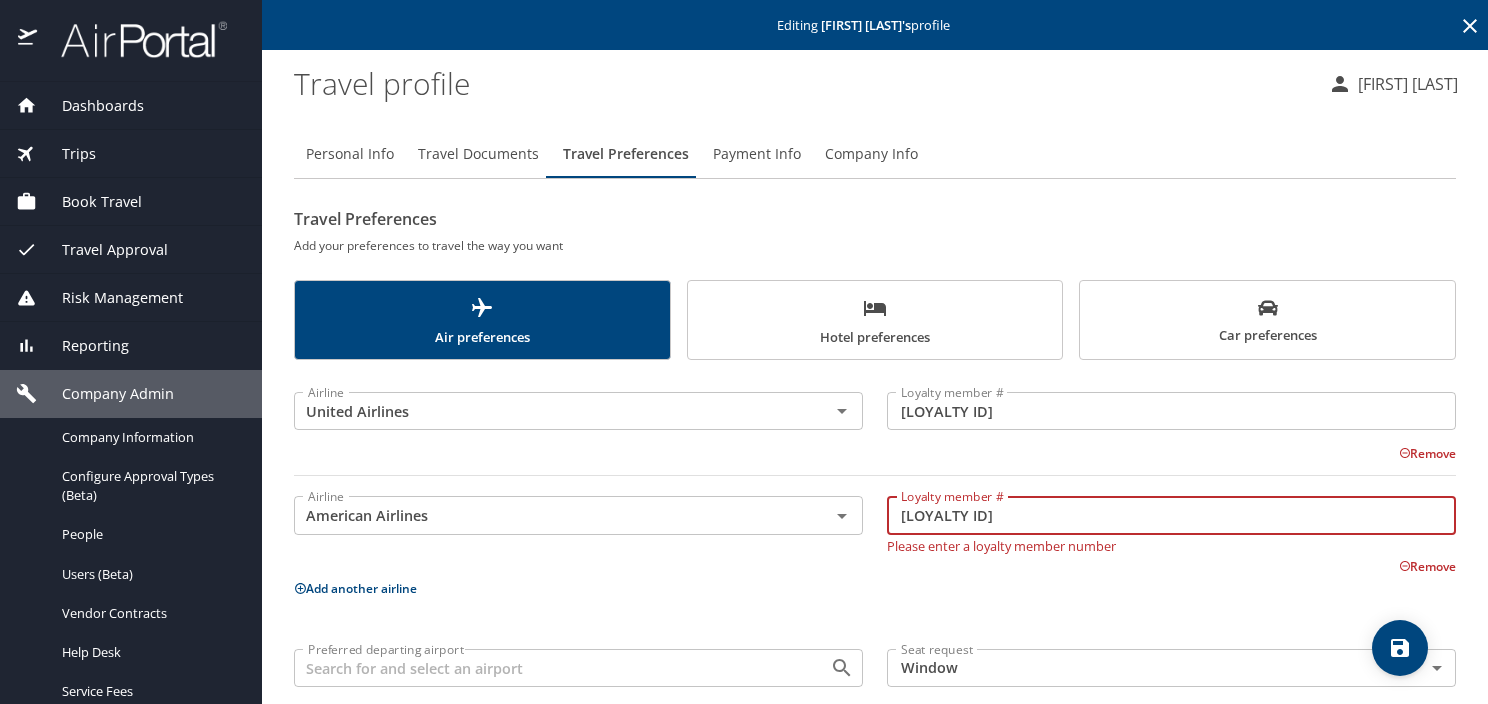 type on "[LOYALTY ID]" 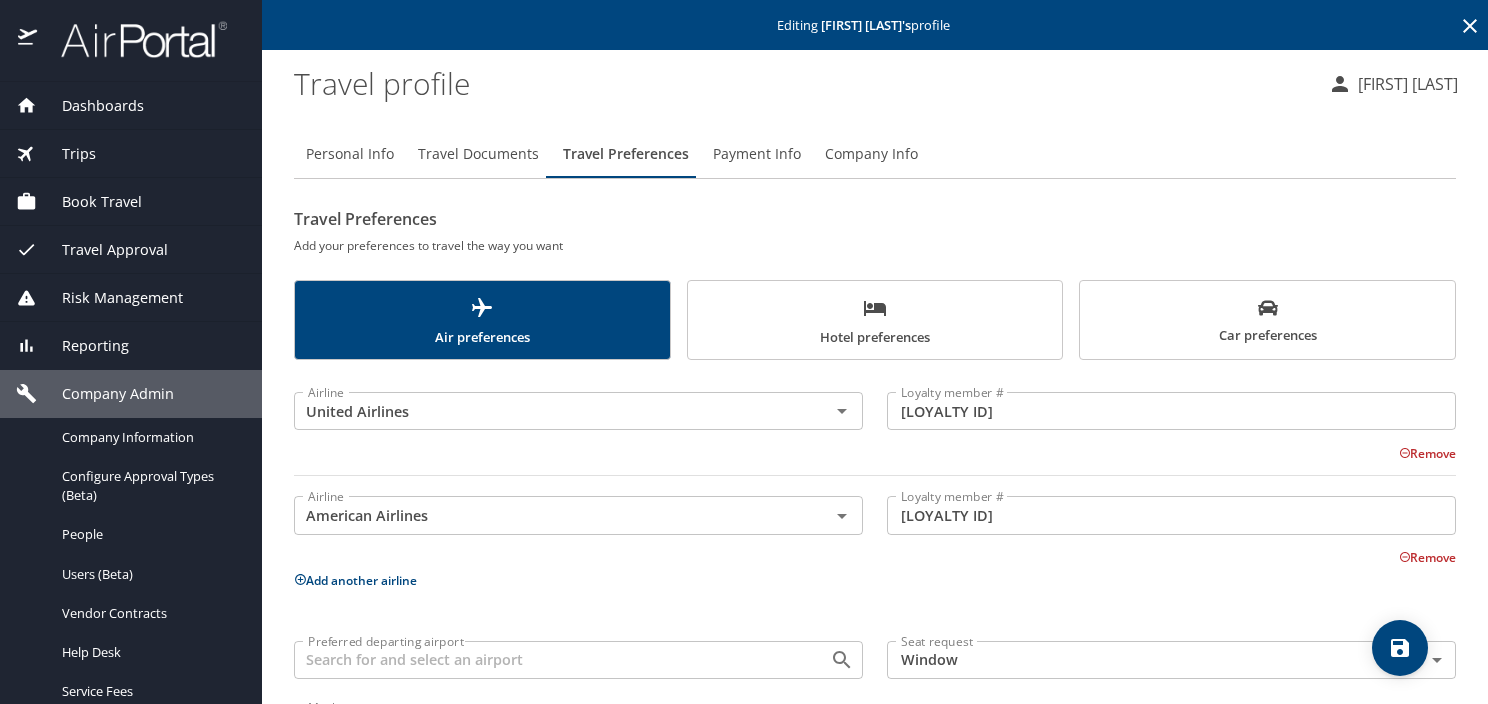 click on "Airline United Airlines Airline Loyalty member # [LOYALTY ID] Loyalty member # Remove Airline American Airlines Airline Loyalty member # [LOYALTY ID] Loyalty member # Remove Add another airline Preferred departing airport Preferred departing airport Window Window Seat request Meal request No Preference NotApplicable Meal request" at bounding box center [875, 564] 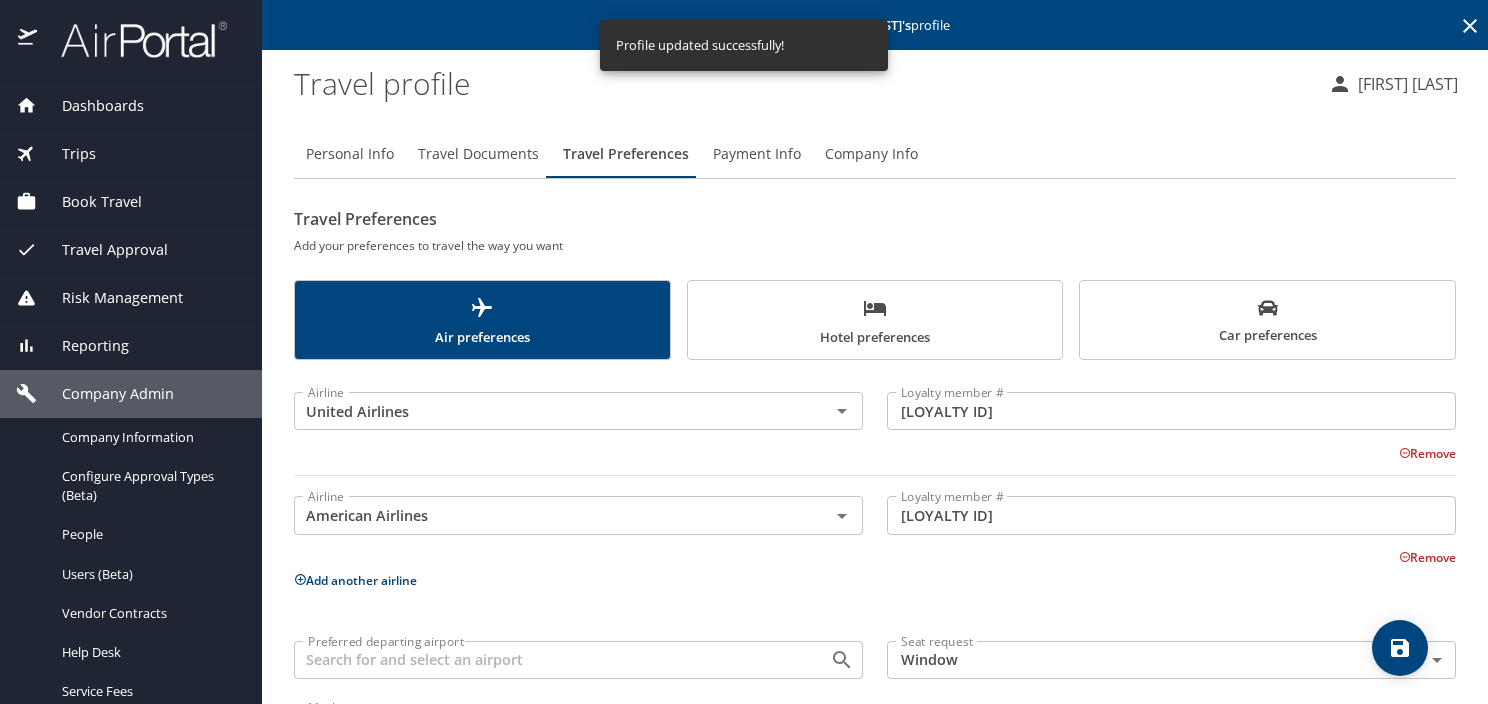 click on "Hotel preferences" at bounding box center (875, 322) 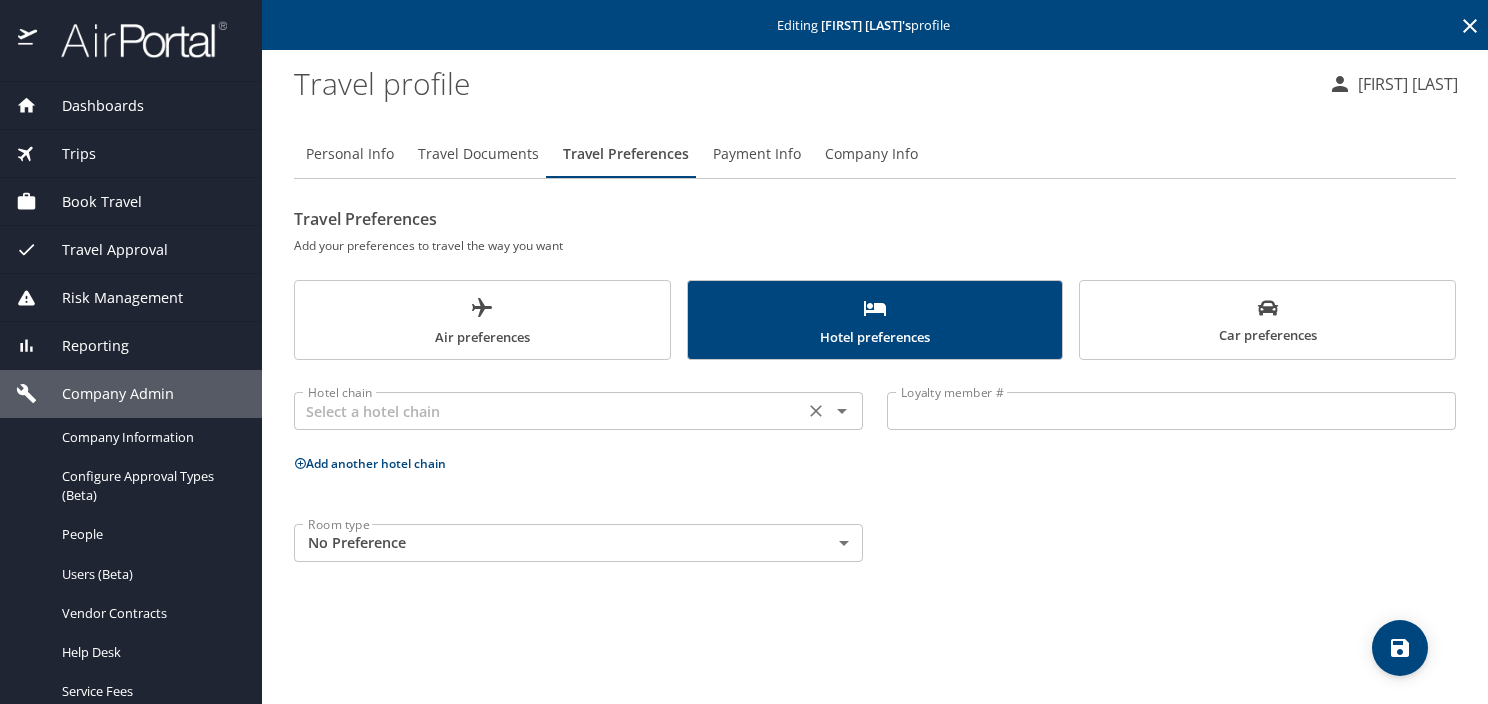 click at bounding box center [549, 411] 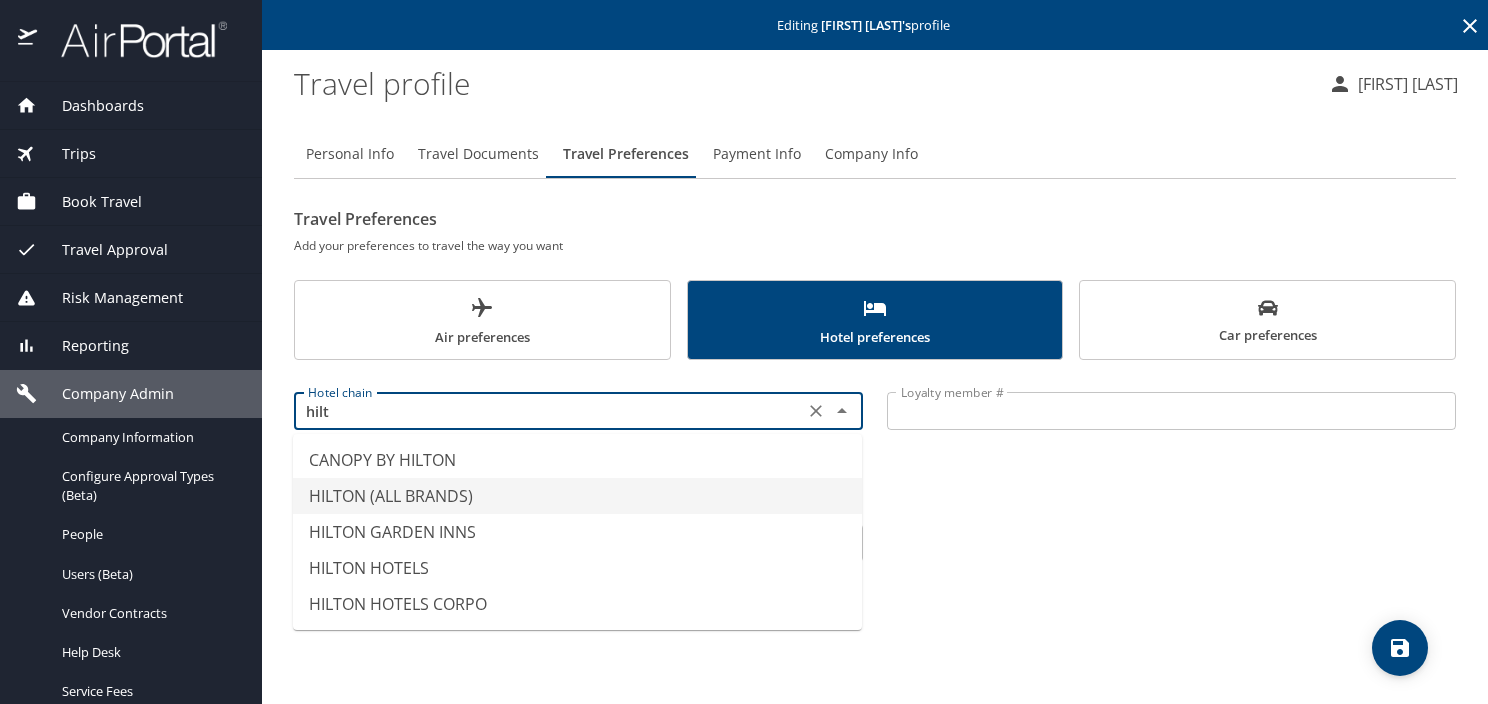 click on "HILTON (ALL BRANDS)" at bounding box center [577, 496] 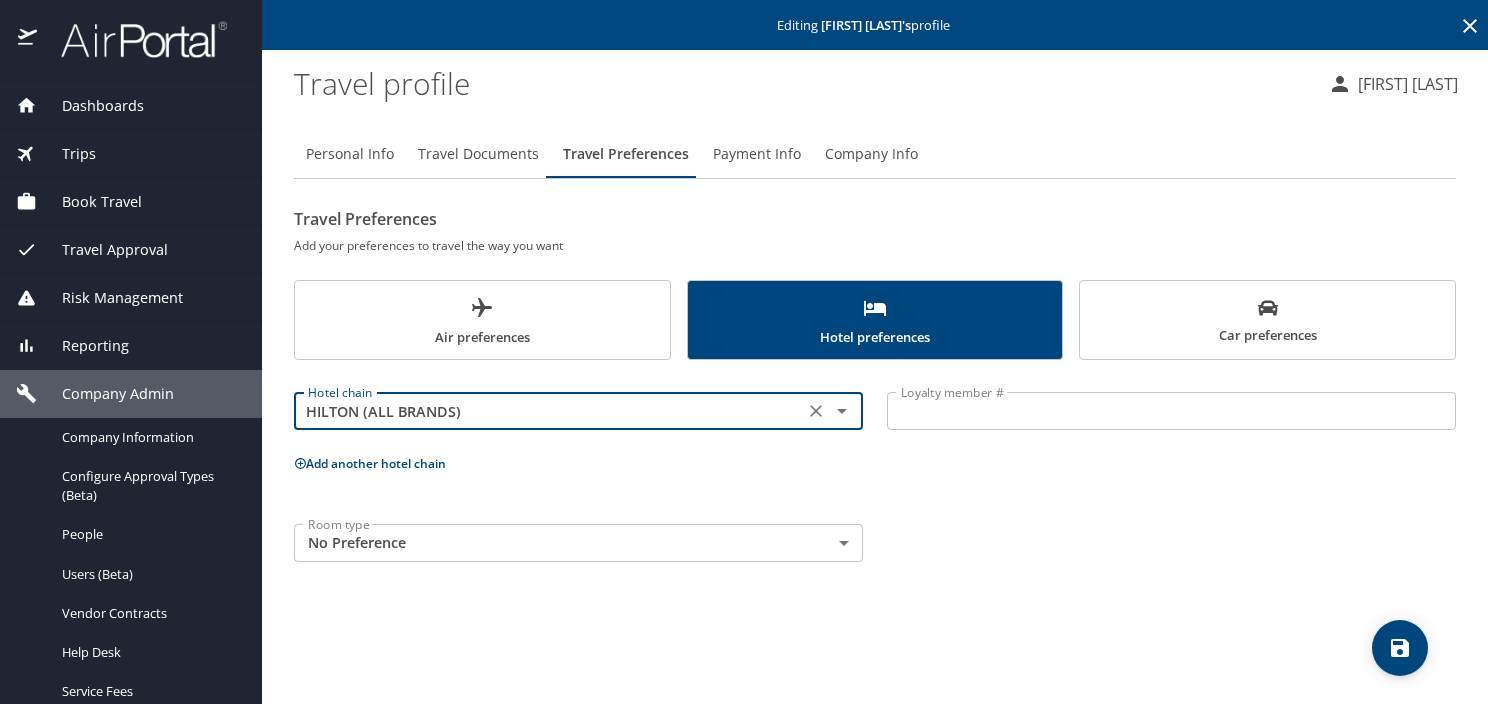 type on "HILTON (ALL BRANDS)" 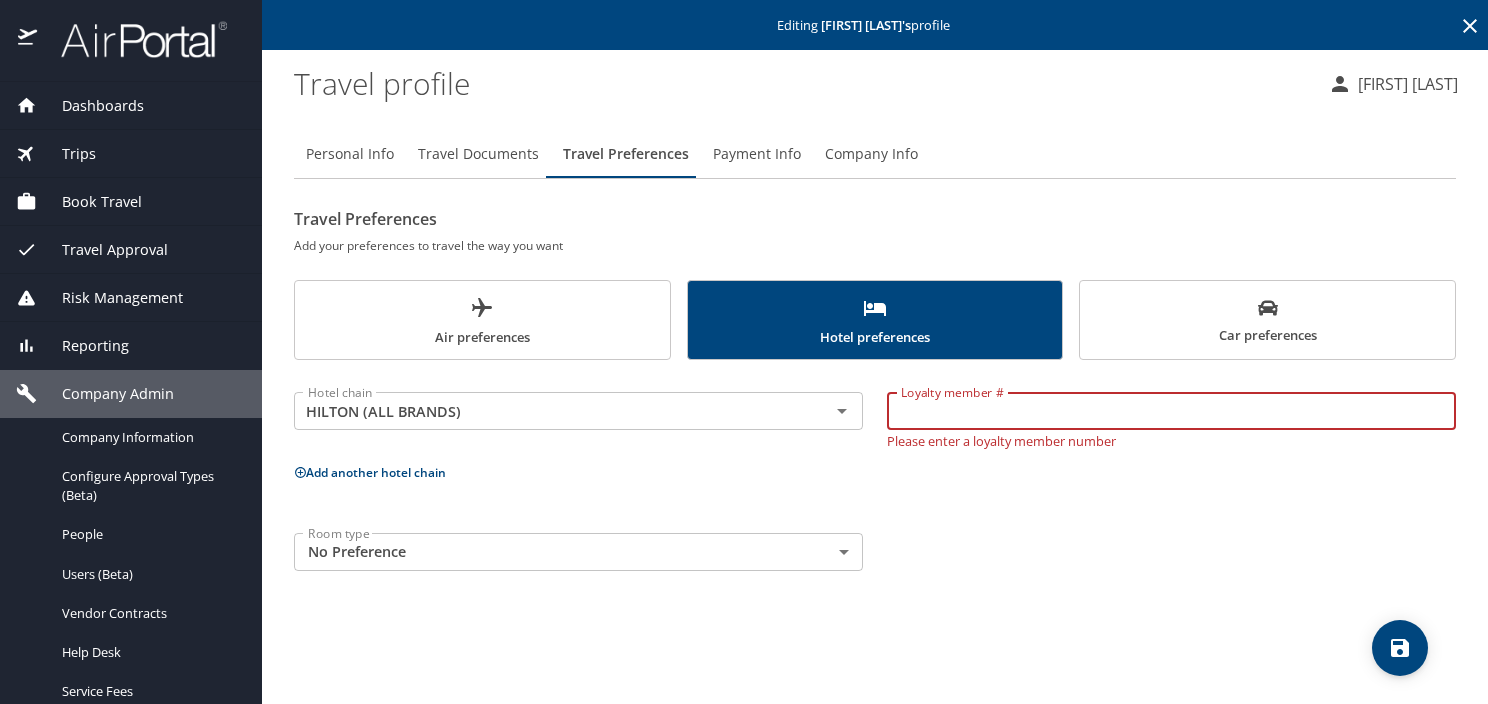 click on "Loyalty member #" at bounding box center (1171, 411) 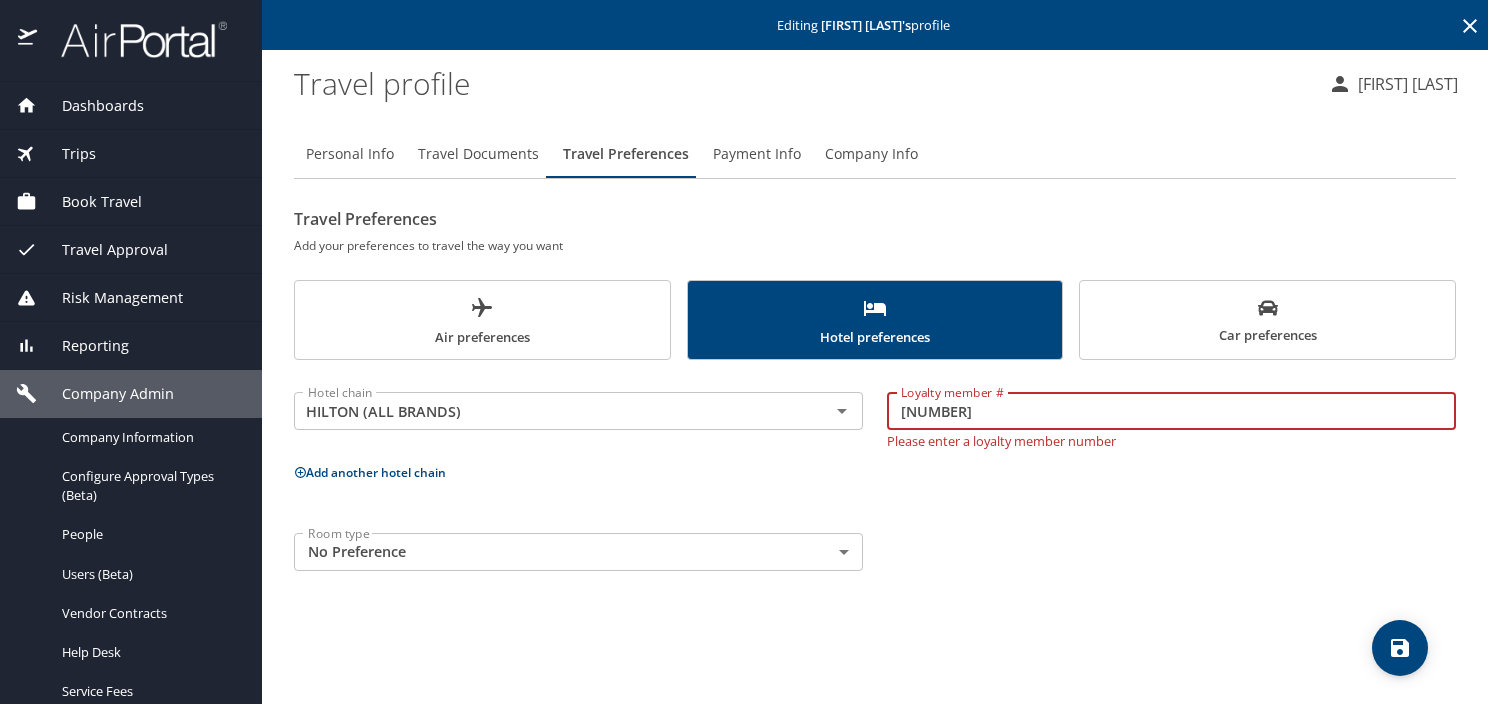 type on "[NUMBER]" 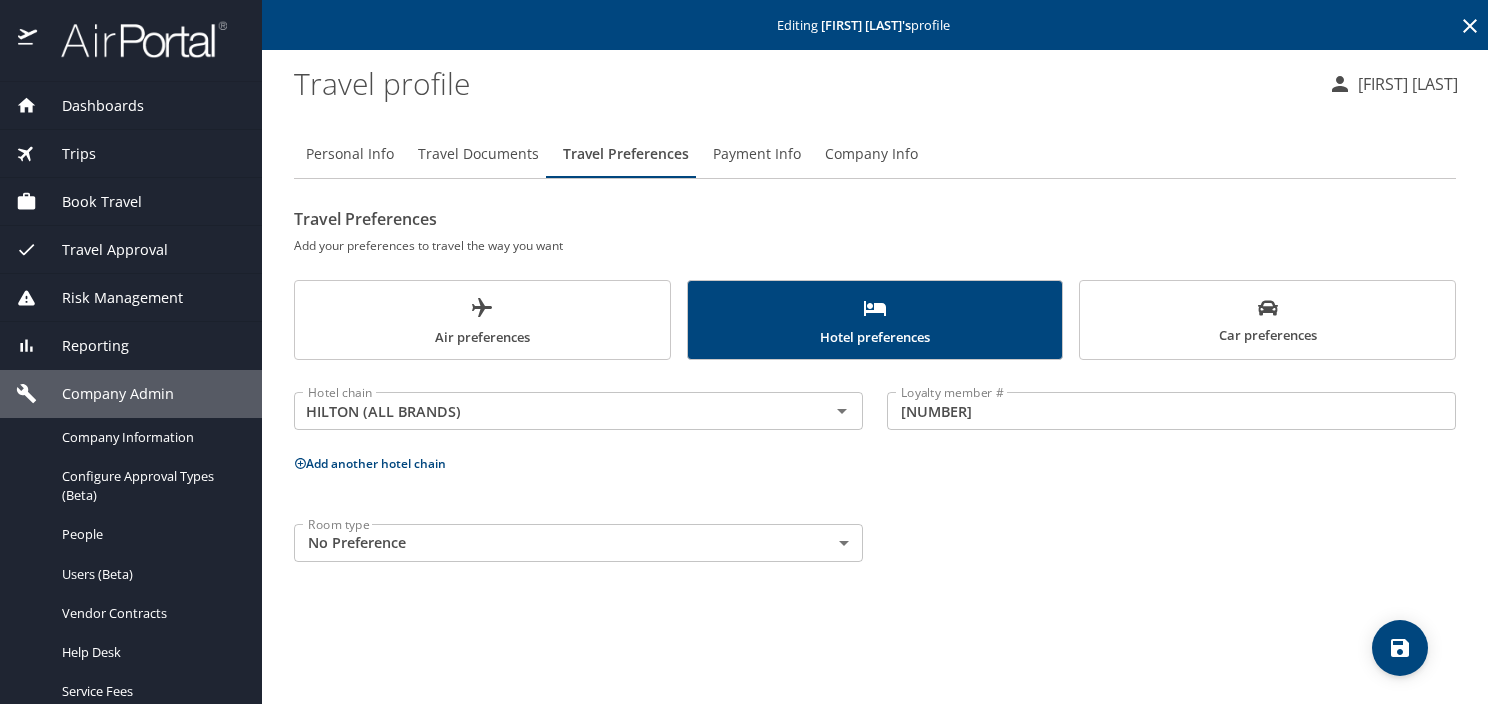 click on "Add another hotel chain" at bounding box center (370, 463) 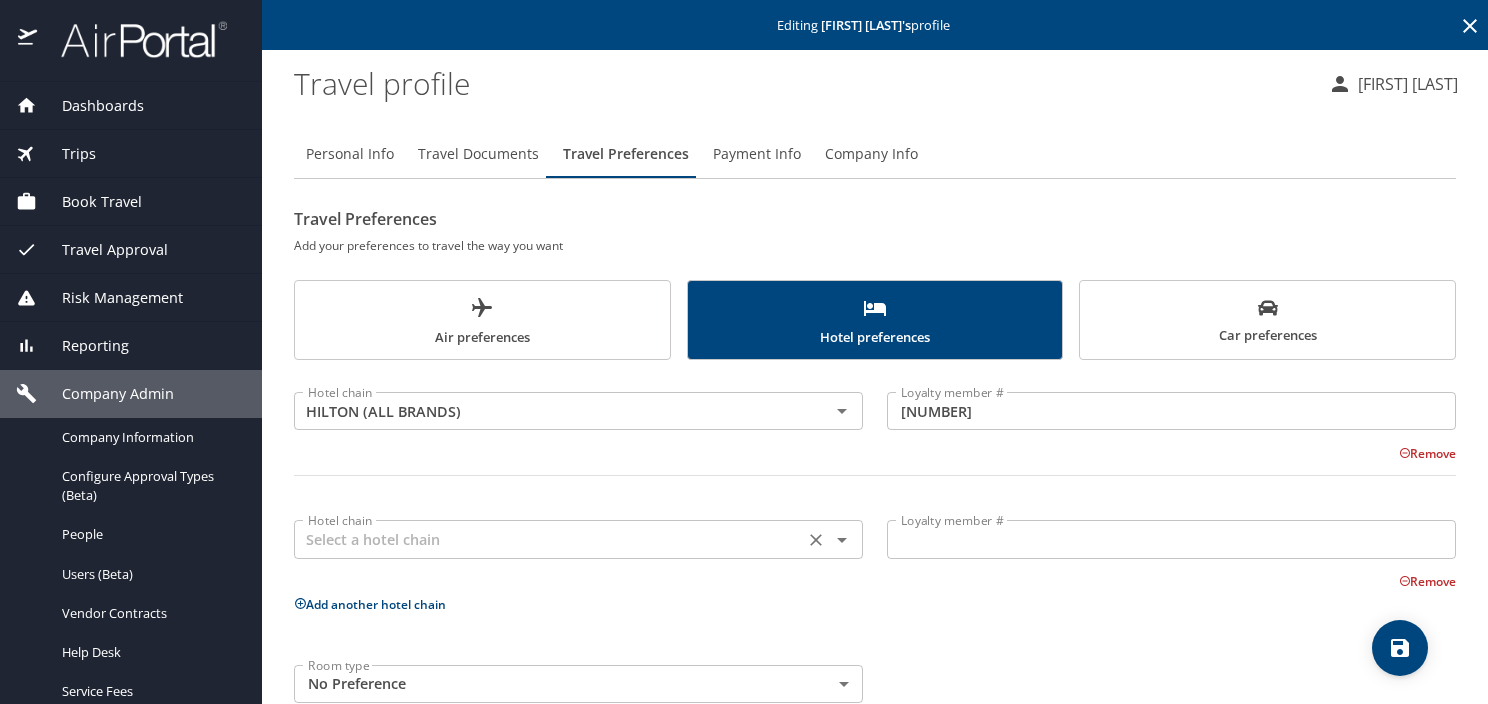 click at bounding box center [549, 539] 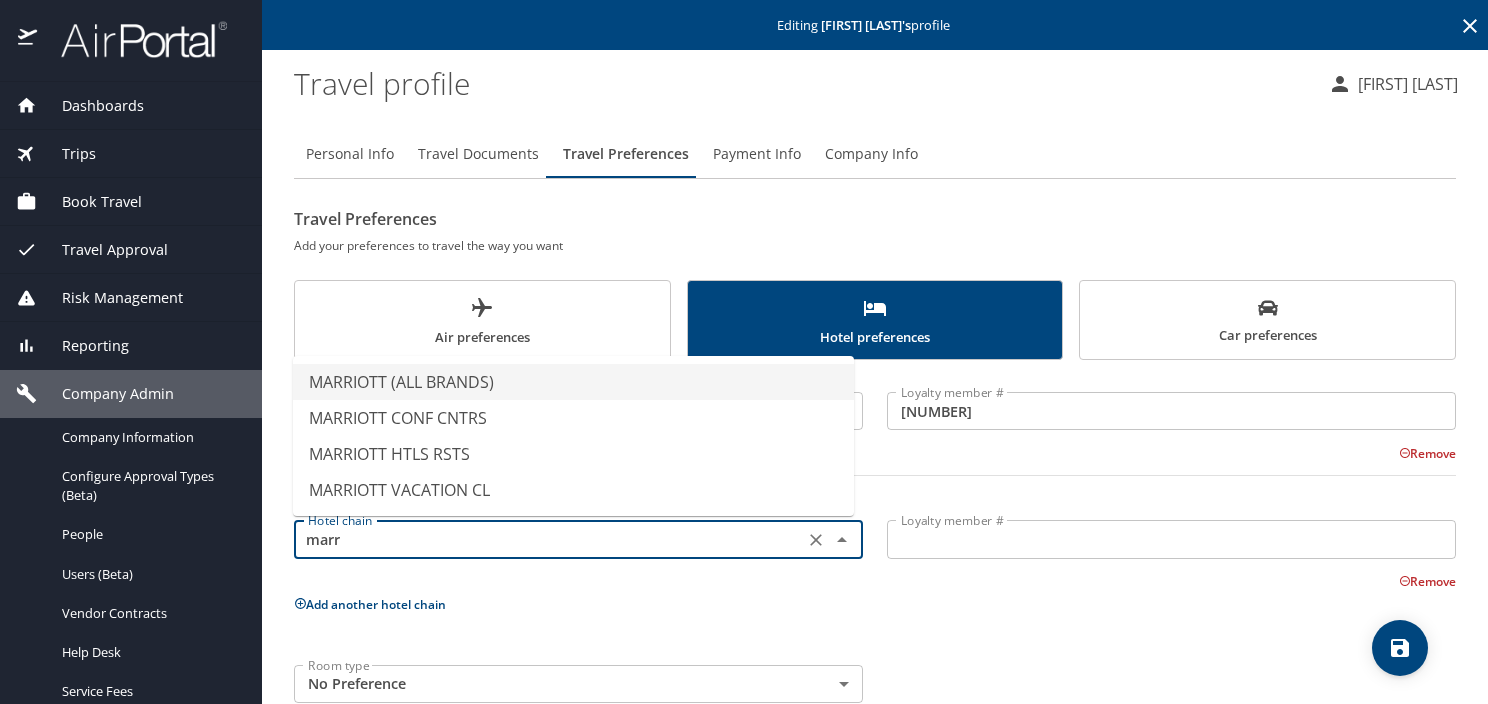 click on "MARRIOTT (ALL BRANDS)" at bounding box center (573, 382) 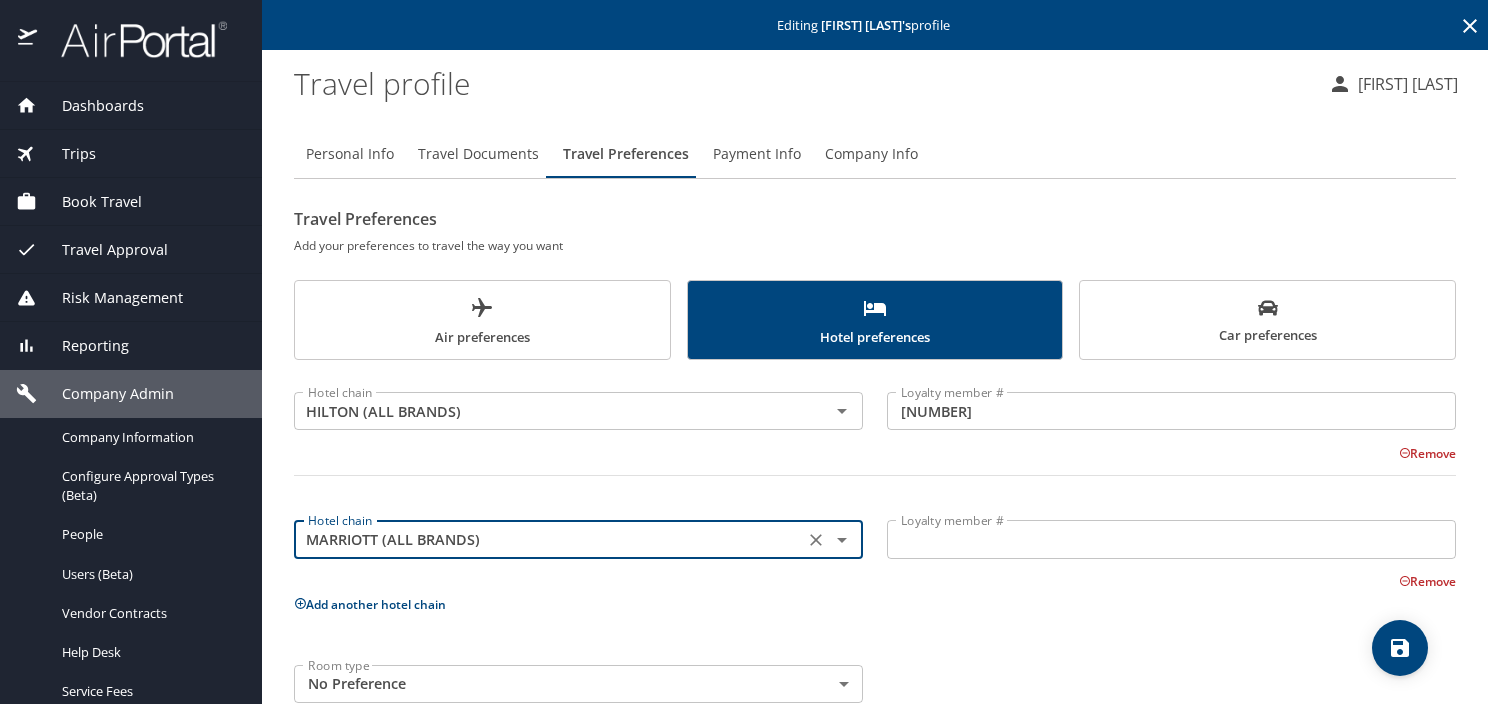 type on "MARRIOTT (ALL BRANDS)" 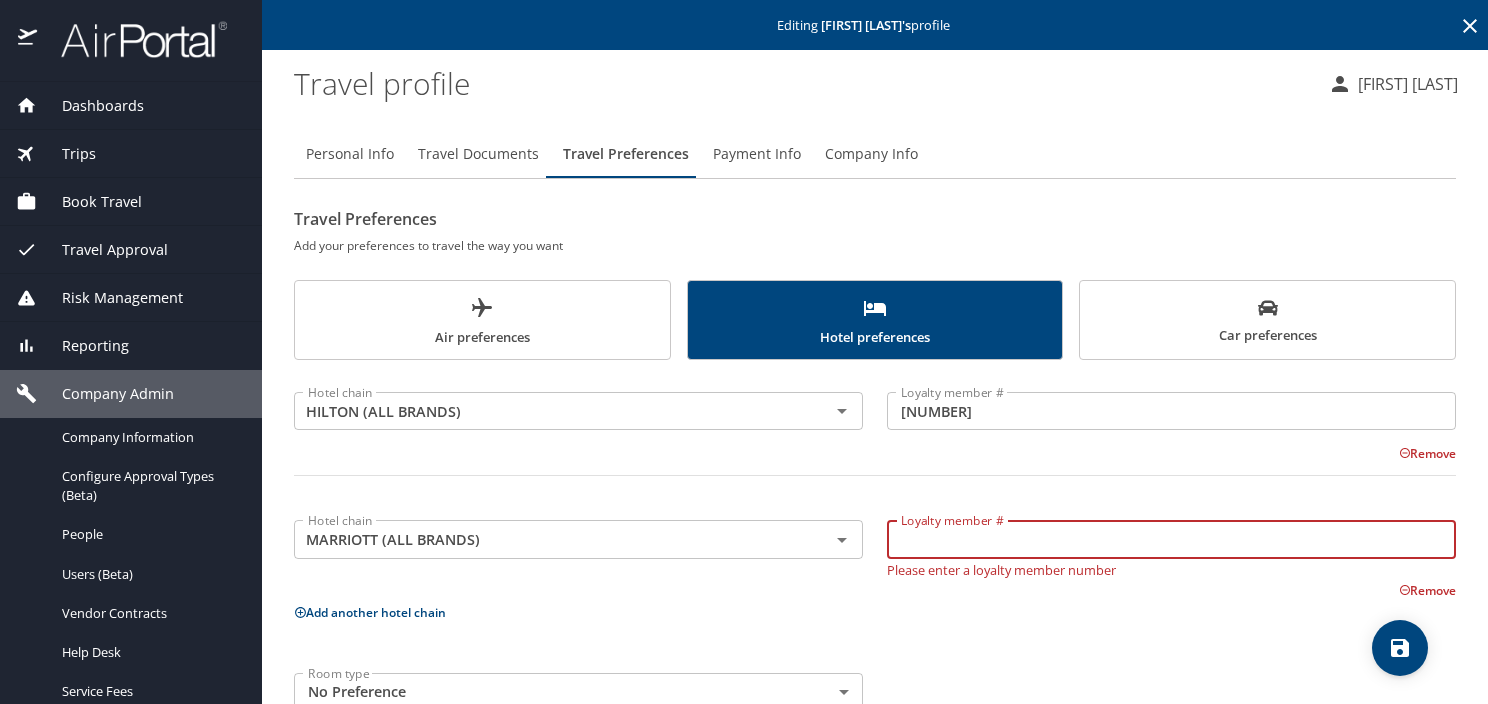 paste on "[NUMBER]" 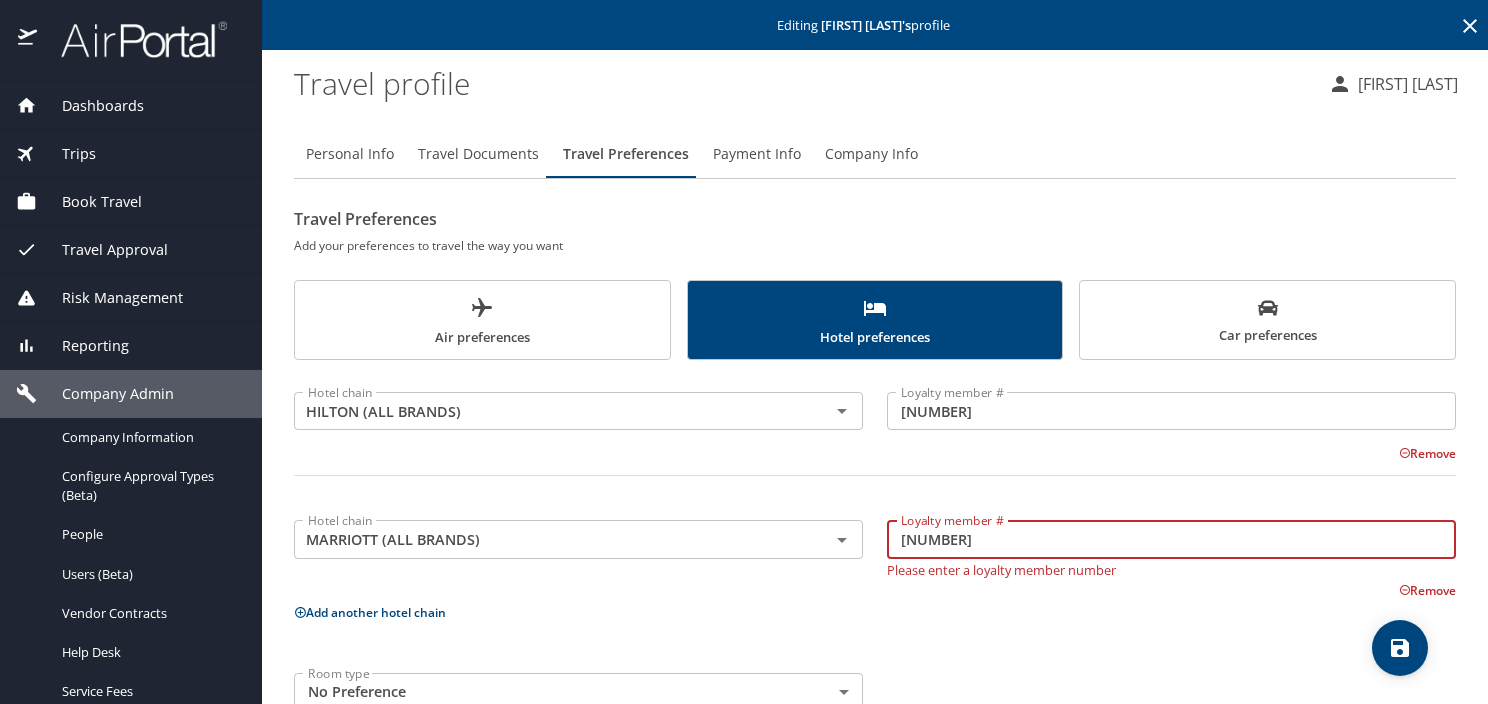 type on "[NUMBER]" 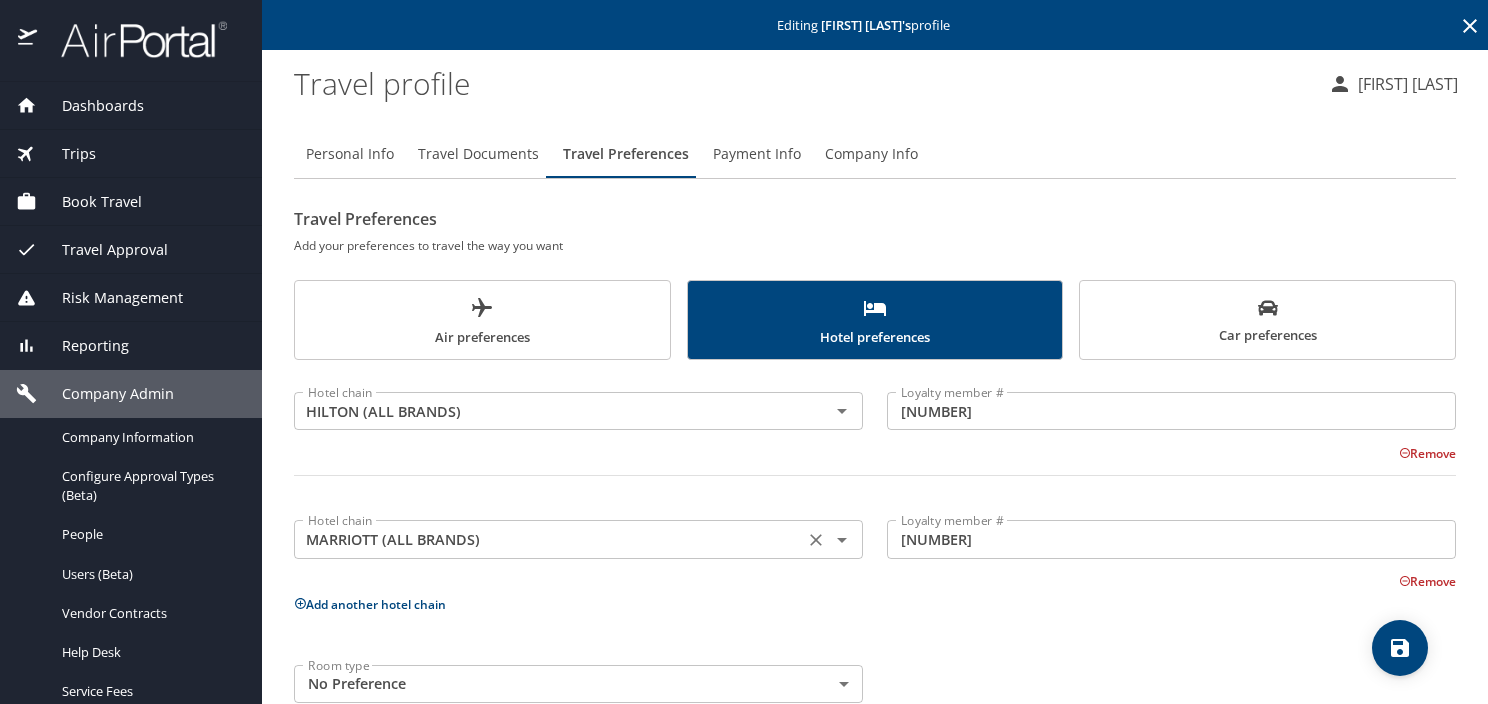 scroll, scrollTop: 41, scrollLeft: 0, axis: vertical 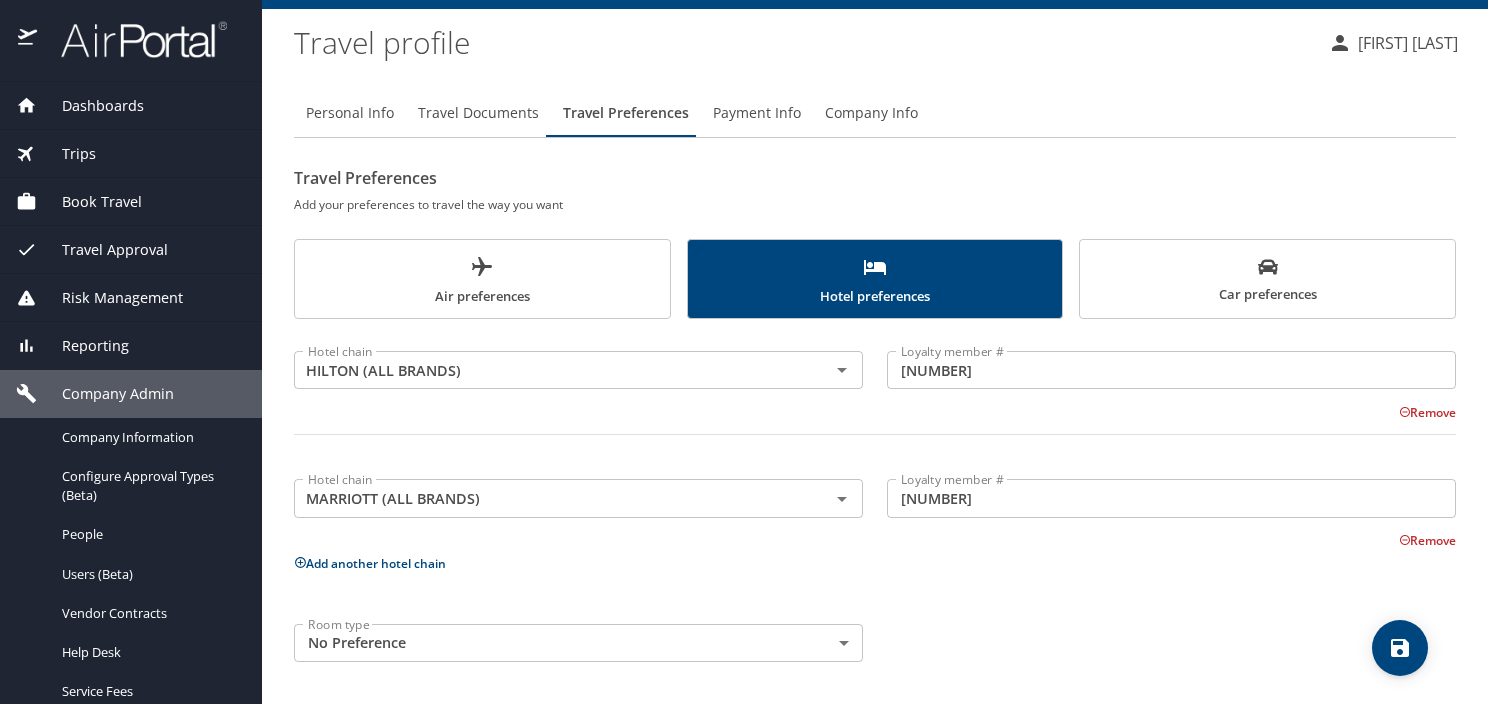click on "Dashboards AirPortal 360™ Manager My Travel Dashboard Trips Airtinerary® Lookup Current / Future Trips Past Trips Trips Missing Hotel Hotel Check-ins Book Travel Request Agent Booking Approval Request (Beta) Book/Manage Online Trips Travel Approval Pending Trip Approvals Approved Trips Canceled Trips Approvals (Beta) Risk Management SecurityLogic® Map Assistance Requests Travel Alerts Notifications Reporting Unused Tickets Savings Tracker Value Scorecard Virtual Pay Lookup Domo IBank Prime Analytics Company Admin Company Information Configure Approval Types (Beta) People Users (Beta) Vendor Contracts Help Desk Service Fees Reporting Fields (Beta) Report Settings Virtual Pay Settings Employee Tools Help Desk Editing [FIRST] [LAST]'s profile Travel profile [FIRST] [LAST] Personal Info Travel Documents Travel Preferences Payment Info Company Info Travel Preferences Add your preferences to travel the way you want Air preferences Hotel preferences Car preferences Hotel chain [COMPANY] (ALL BRANDS)" at bounding box center (744, 352) 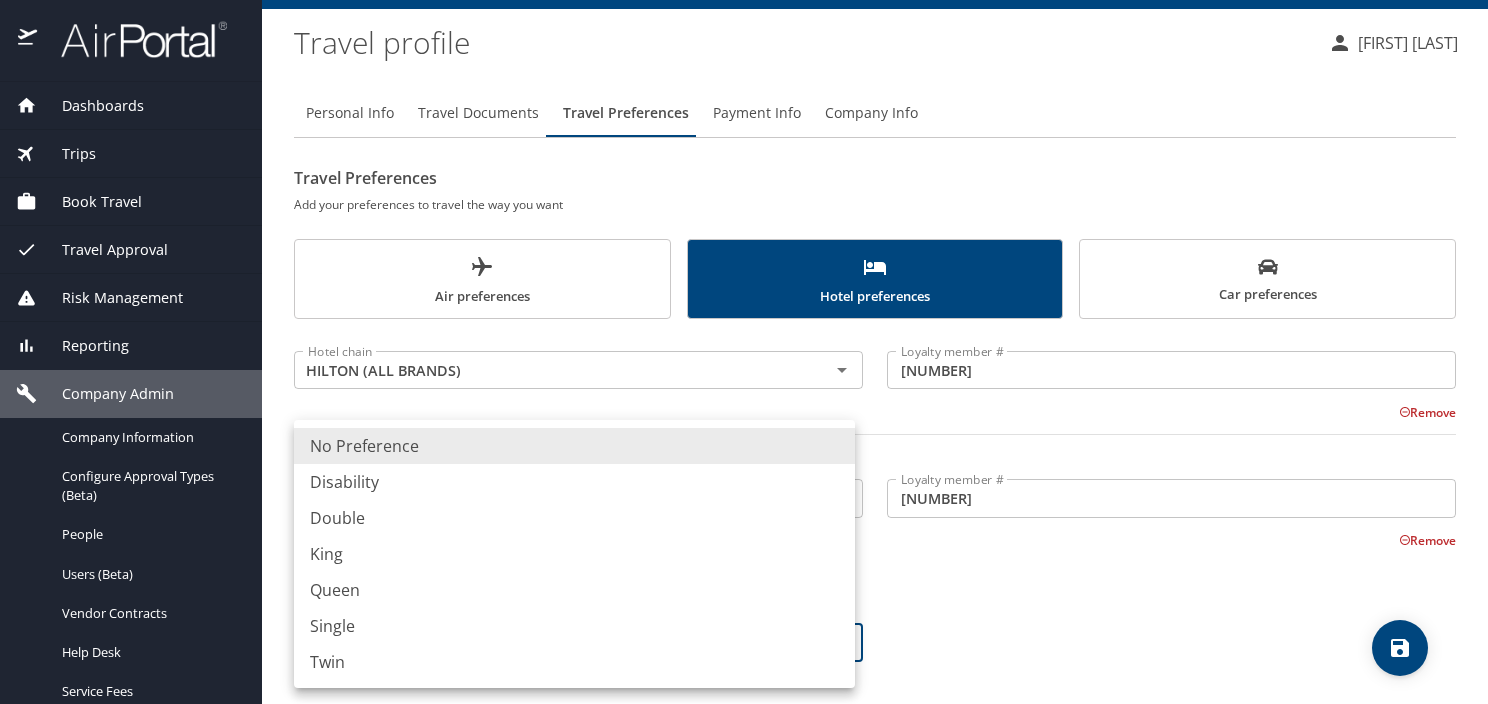 click at bounding box center [744, 352] 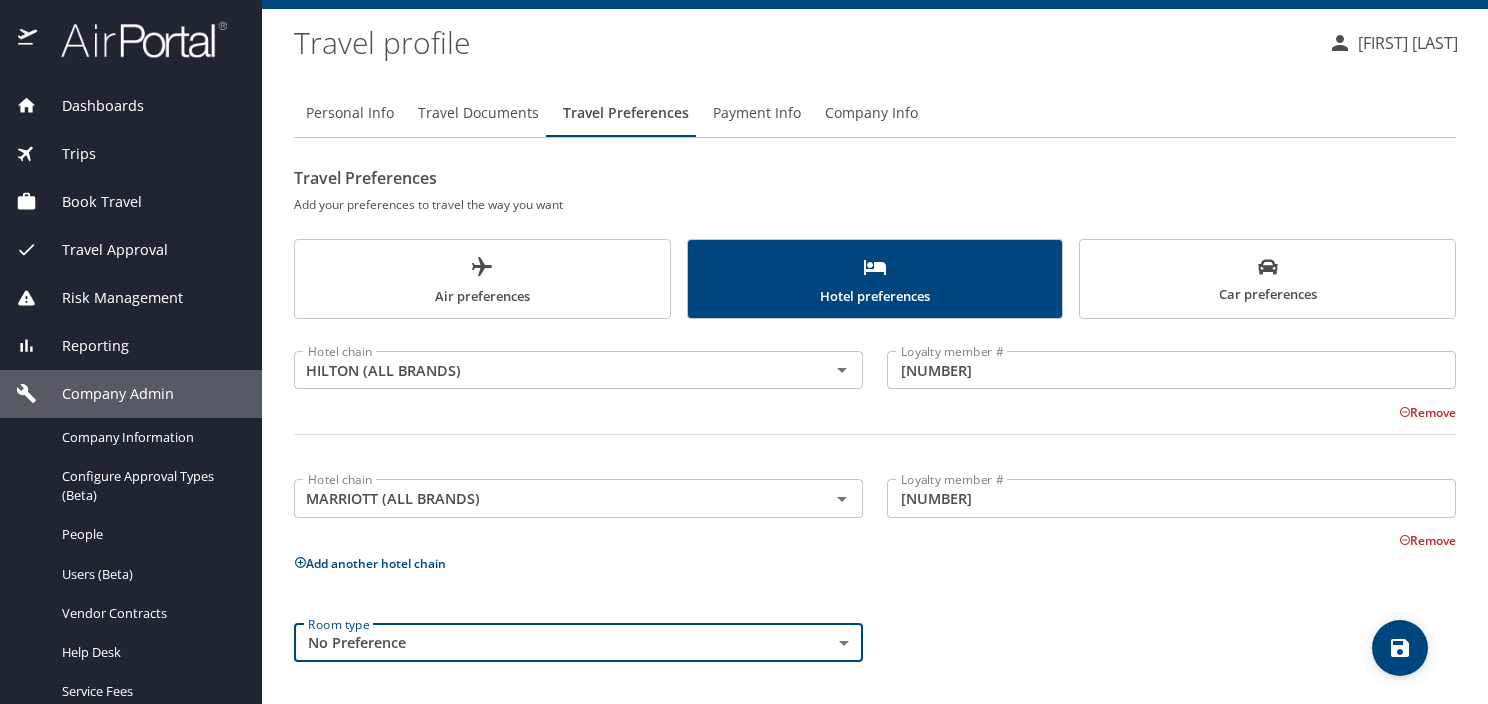 click 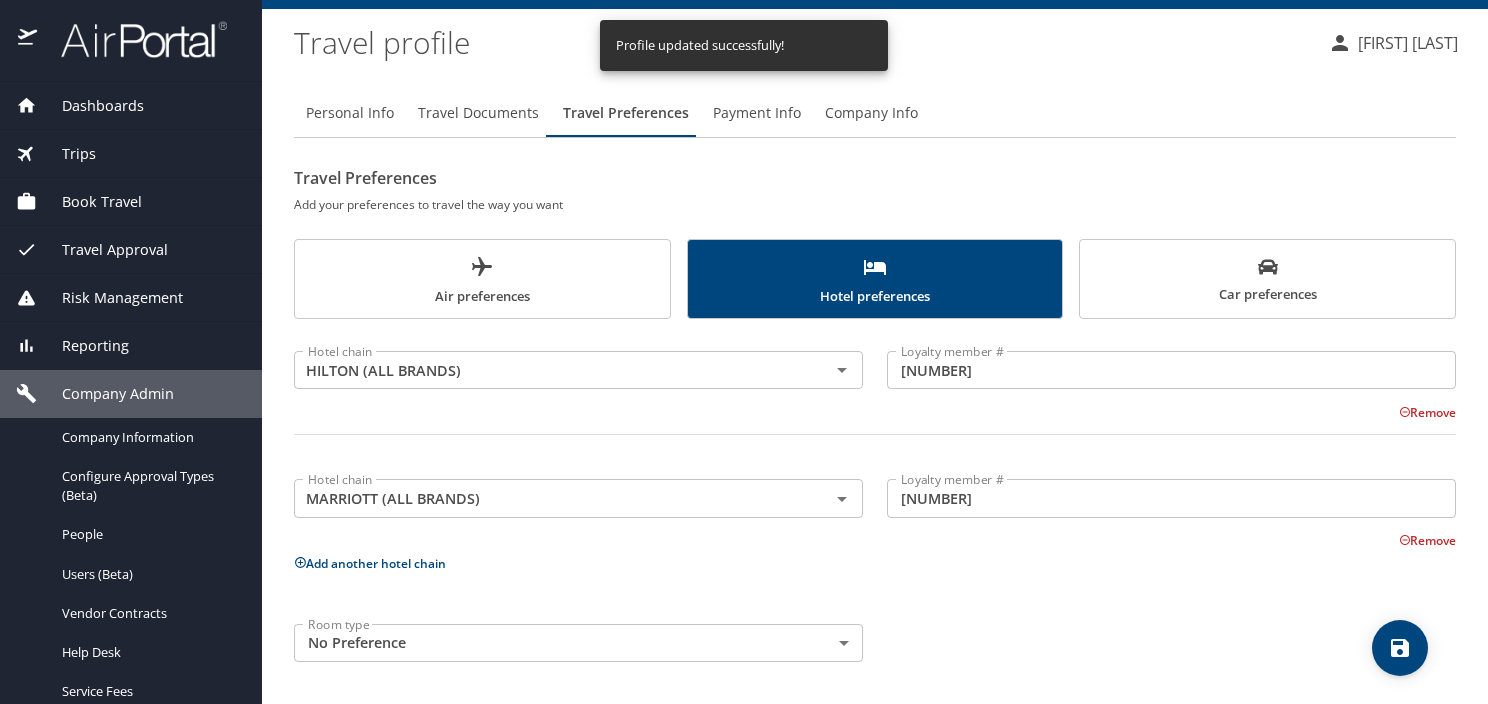 scroll, scrollTop: 0, scrollLeft: 0, axis: both 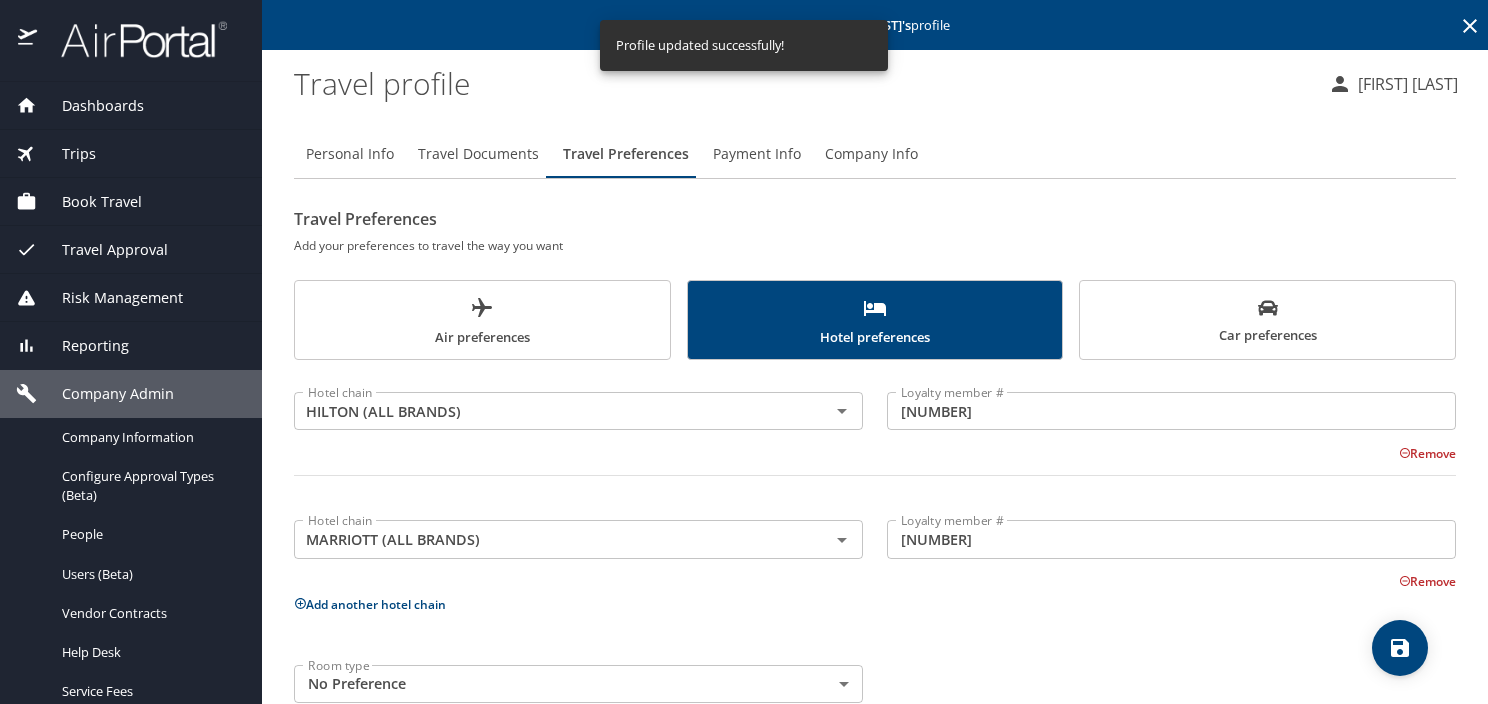click on "Personal Info" at bounding box center (350, 154) 